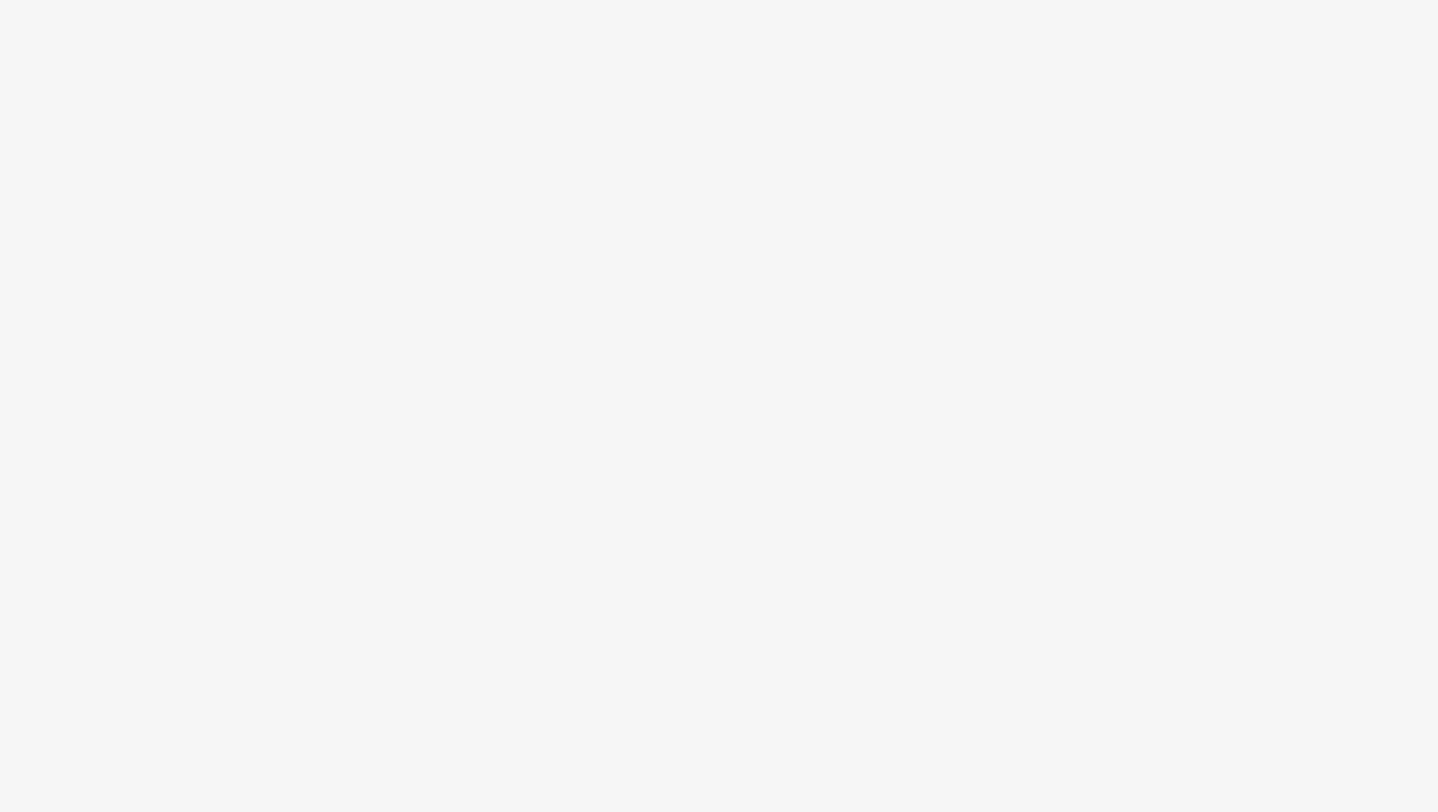 scroll, scrollTop: 0, scrollLeft: 0, axis: both 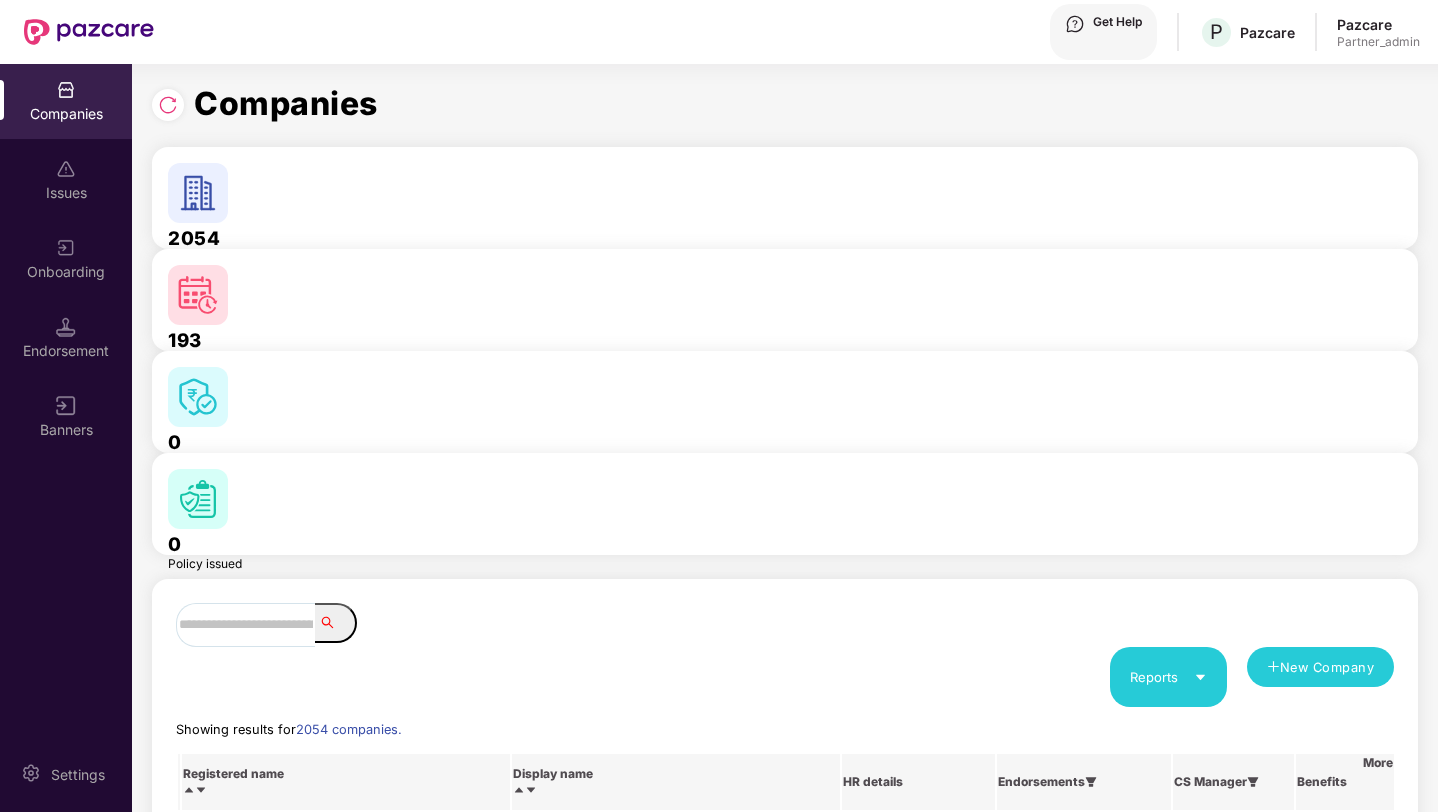click at bounding box center [245, 625] 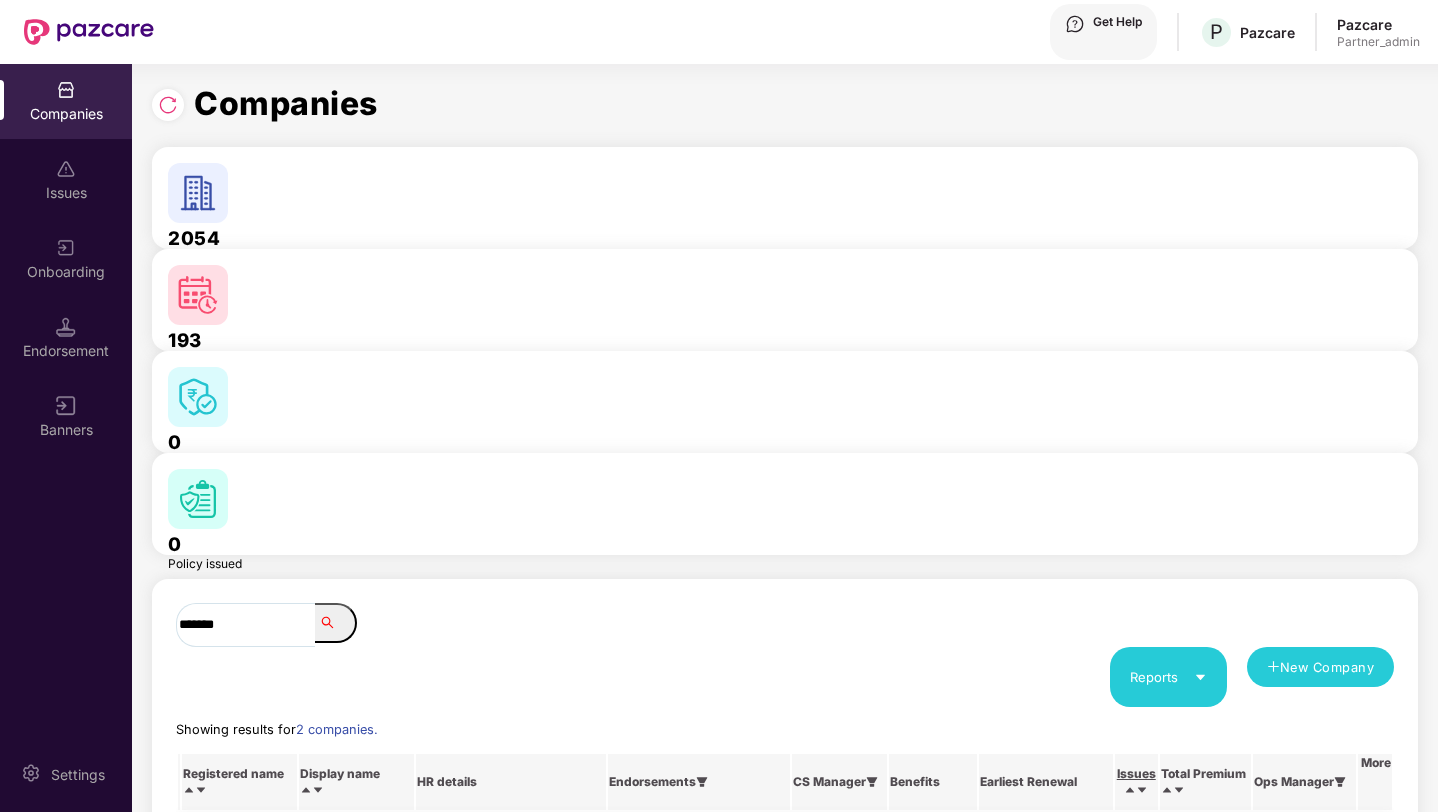 type on "******" 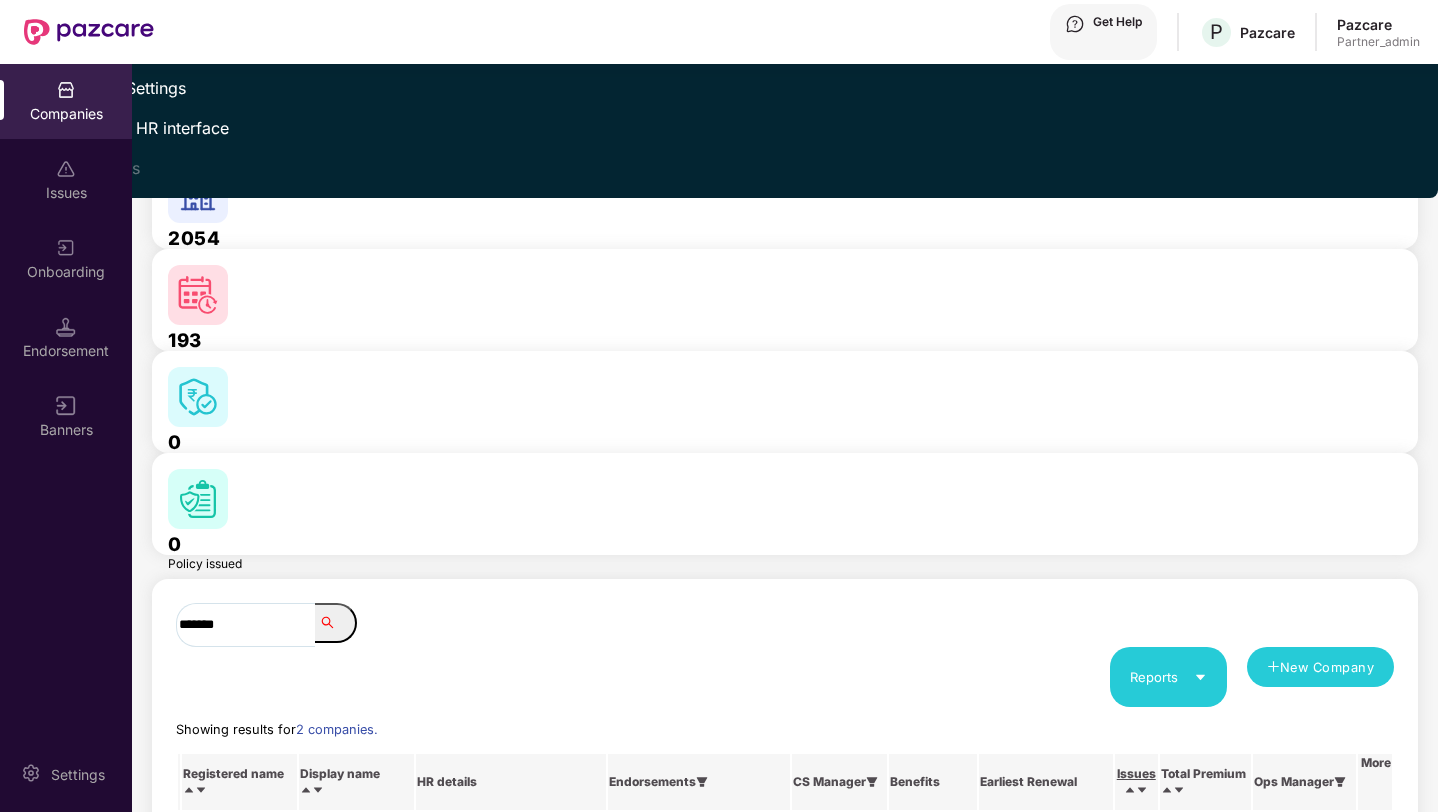 click on "Switch to HR interface" at bounding box center (127, 128) 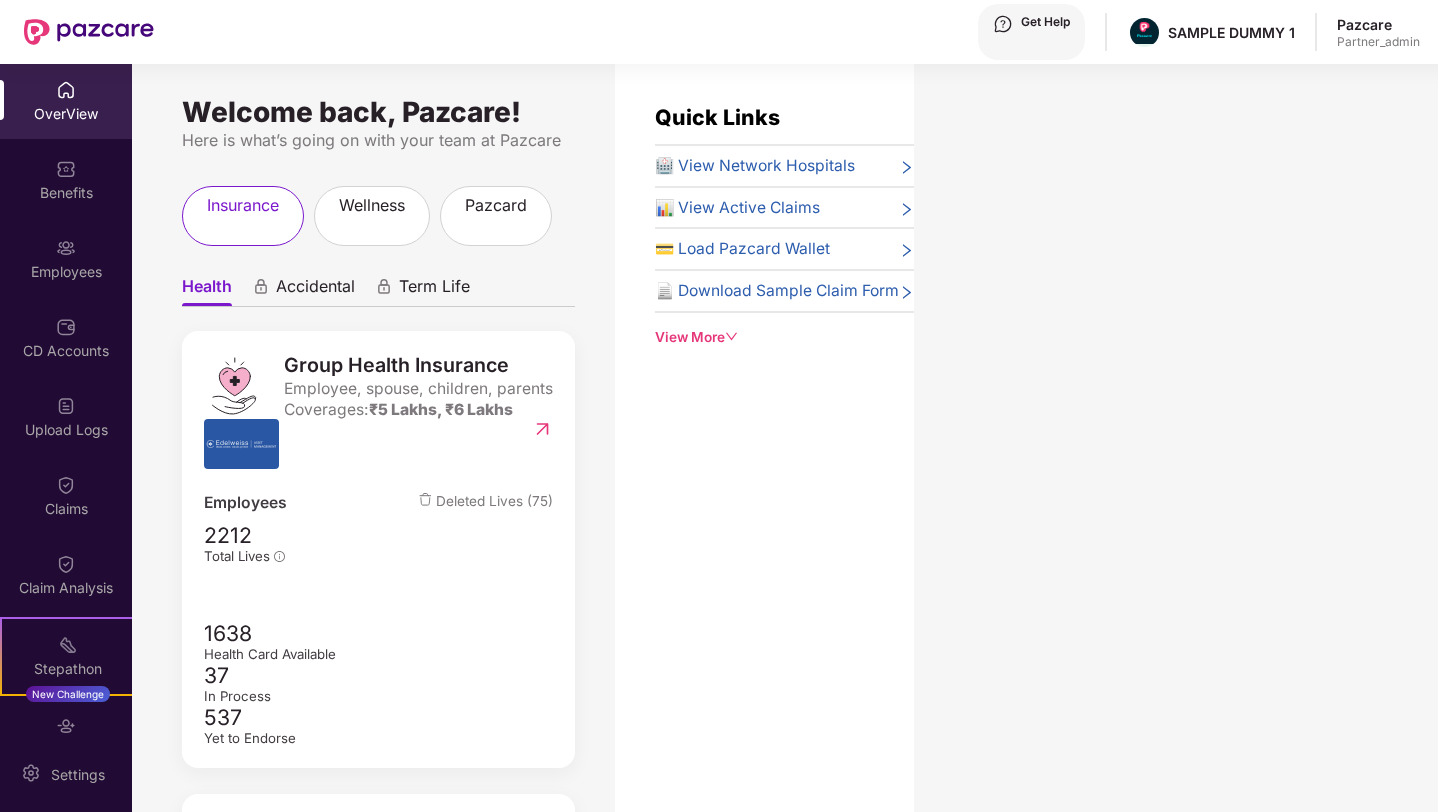 click on "Employees" at bounding box center (66, 259) 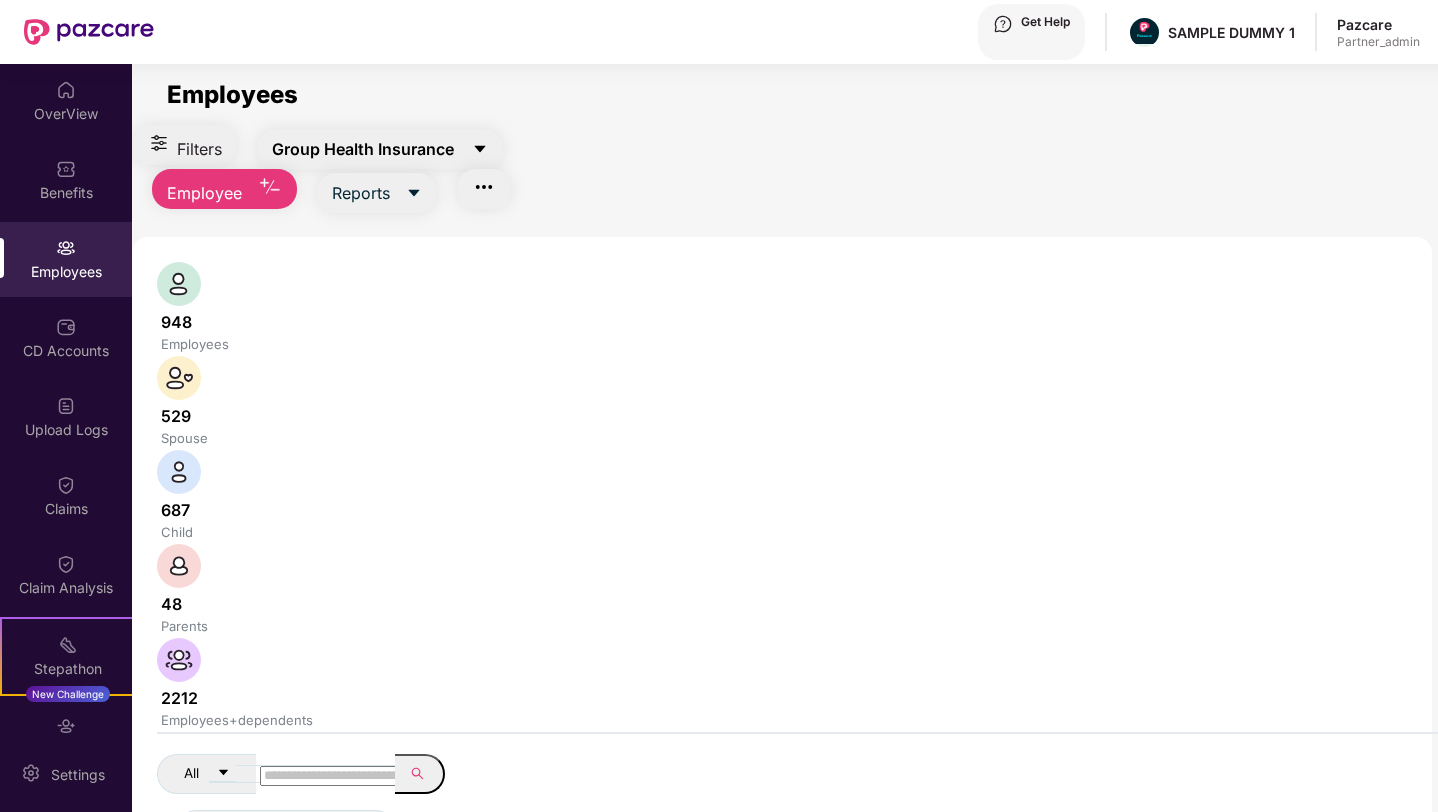 click on "Group Health Insurance" at bounding box center [363, 149] 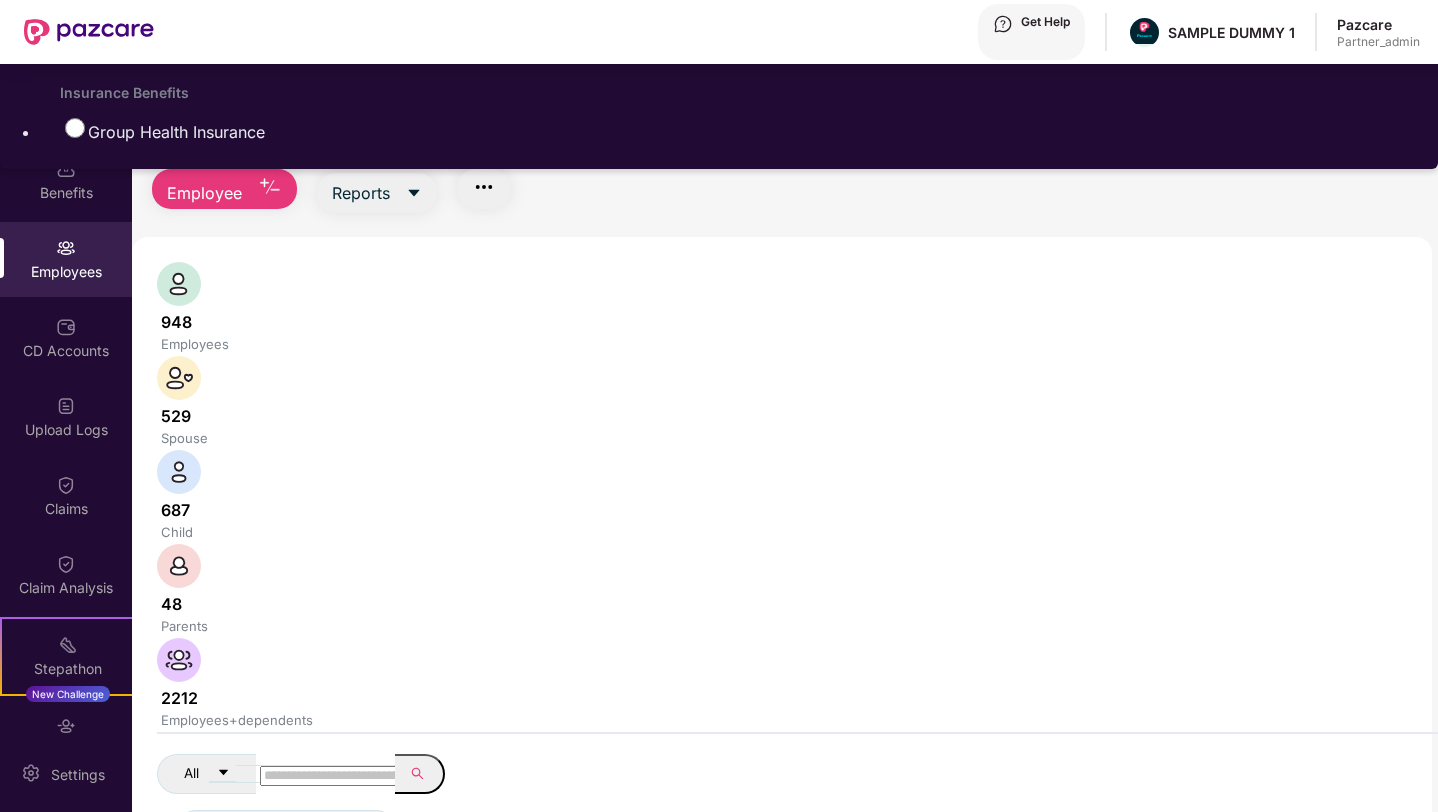 click on "All Benefits Insurance Benefits Group Health Insurance" at bounding box center (739, 92) 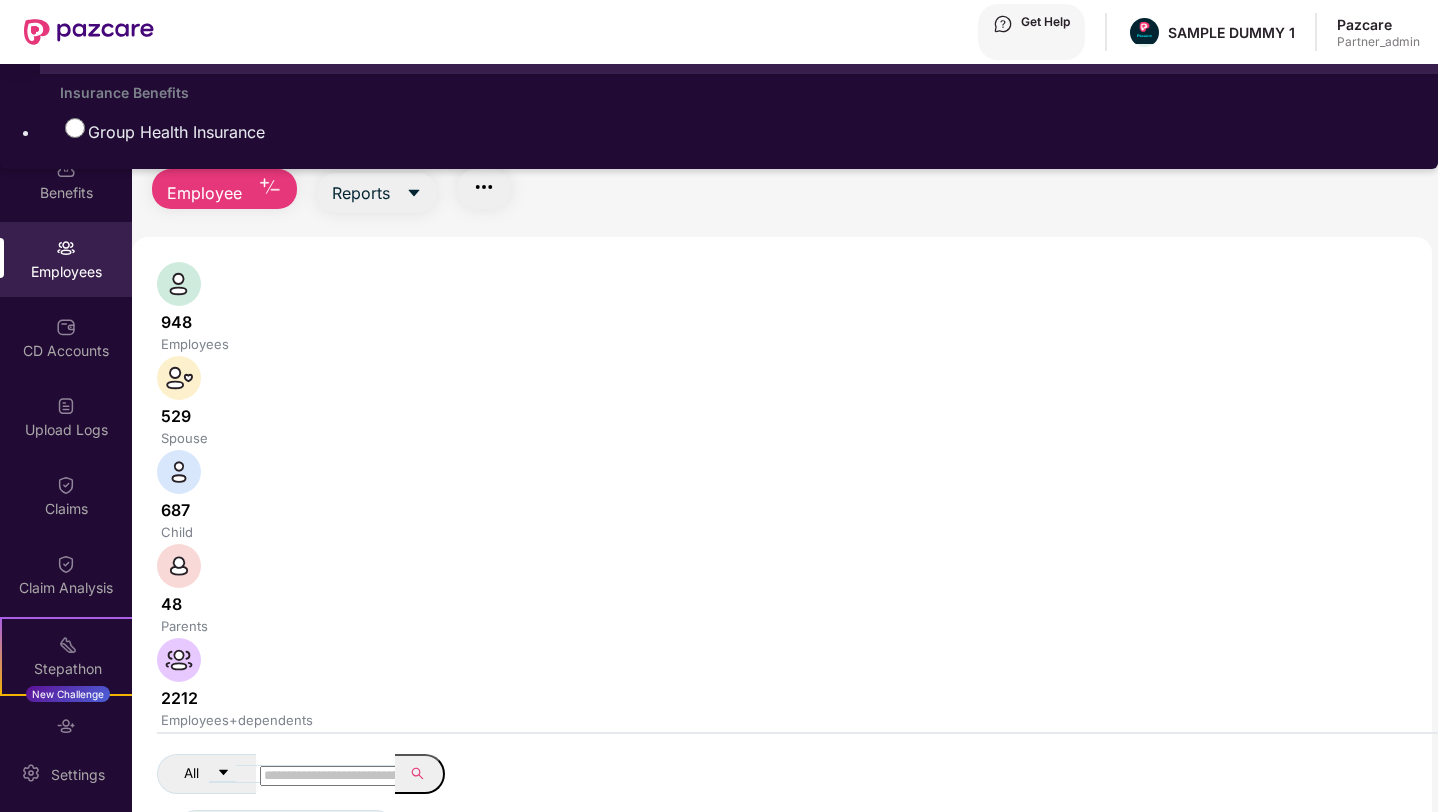 click on "All Benefits" at bounding box center (116, 47) 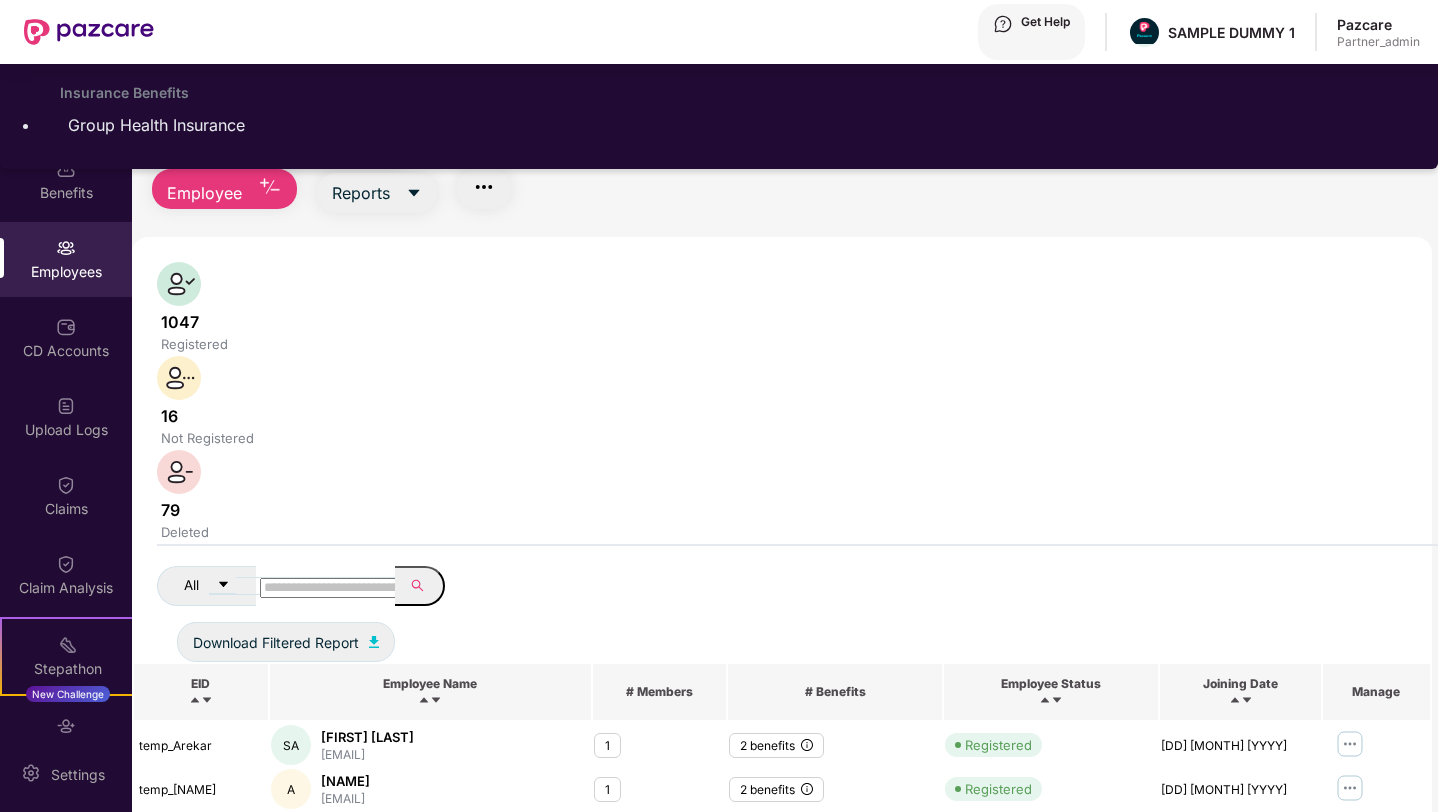click on "Click to sort ascending" at bounding box center [719, 10] 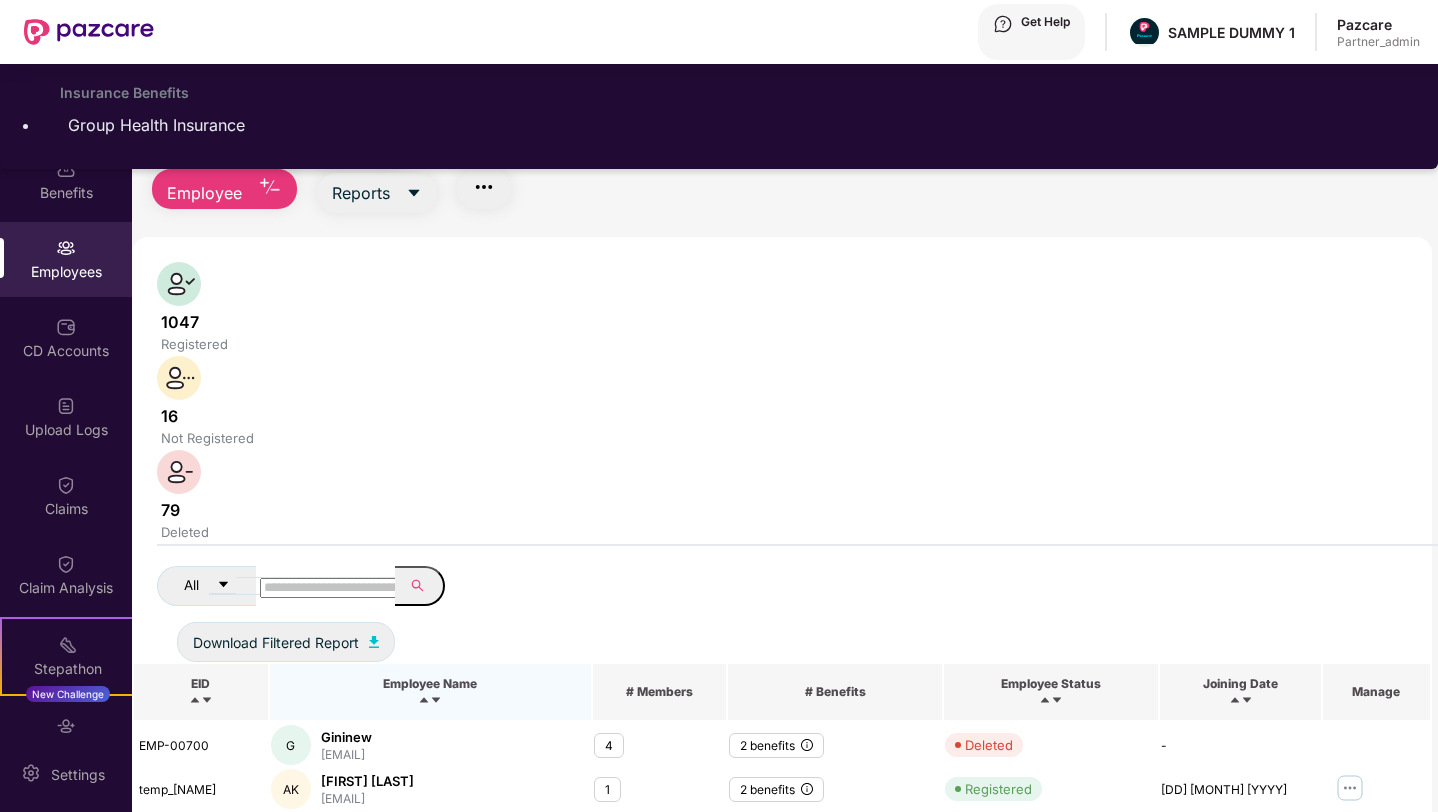 click at bounding box center [331, 588] 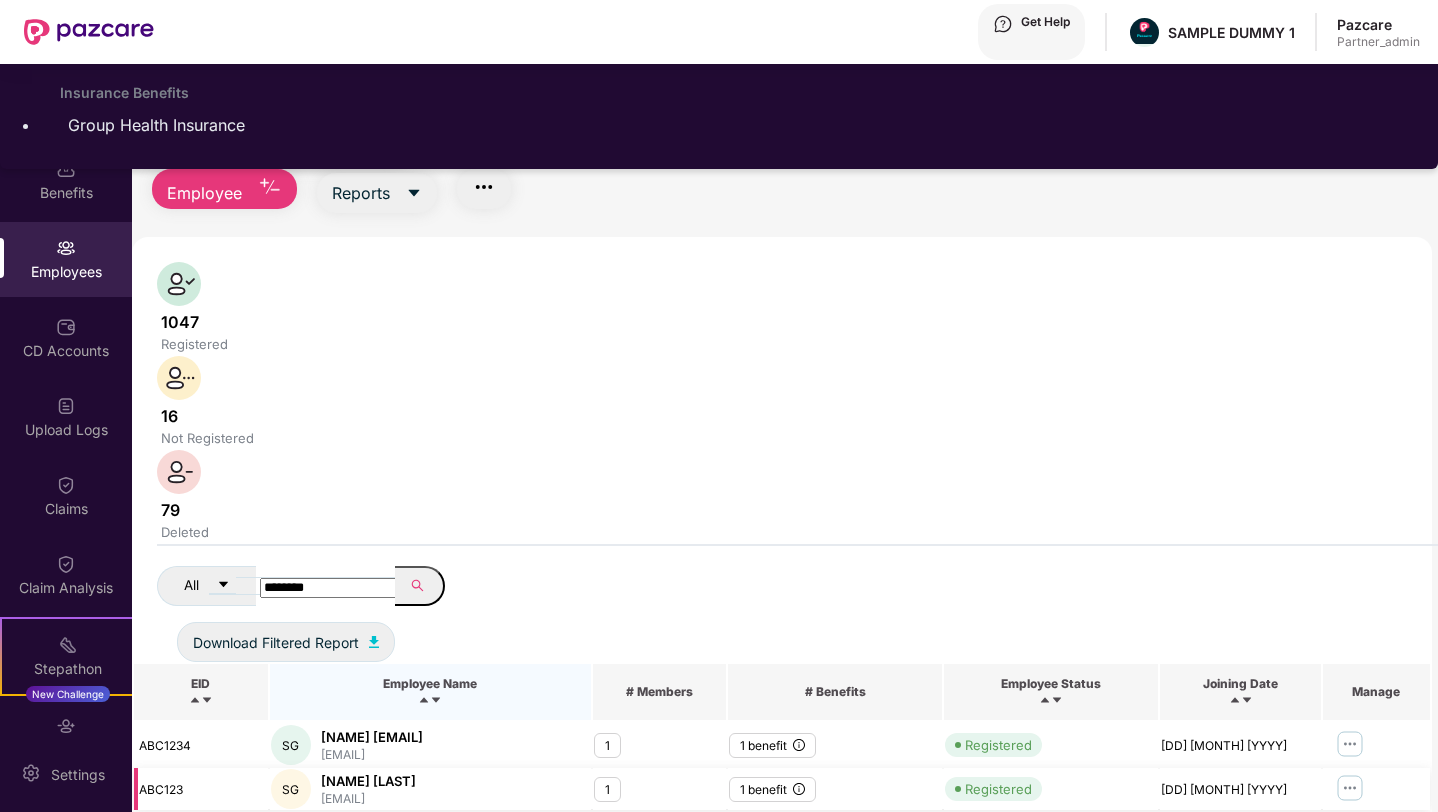 scroll, scrollTop: 0, scrollLeft: 50, axis: horizontal 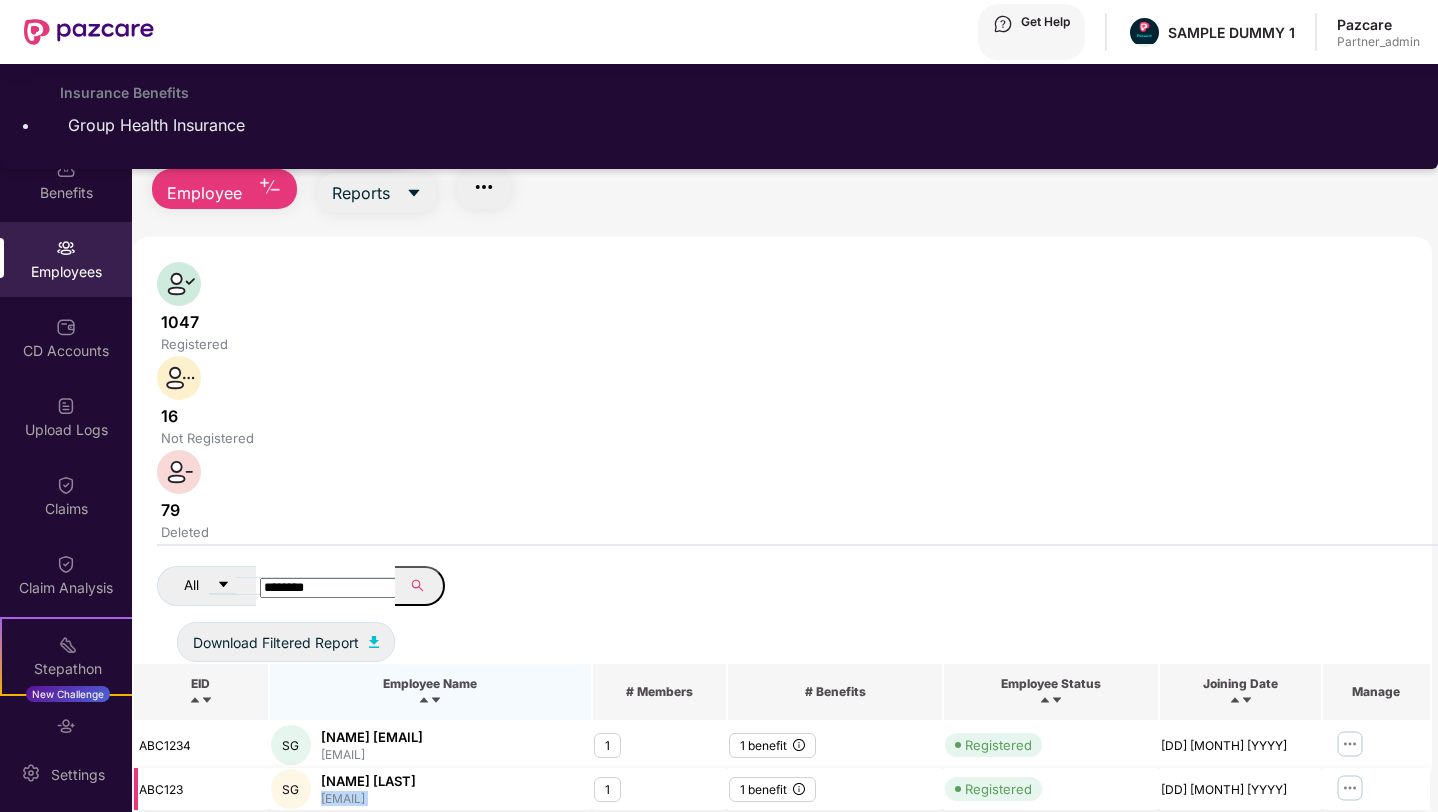 click on "[EMAIL]" at bounding box center (368, 798) 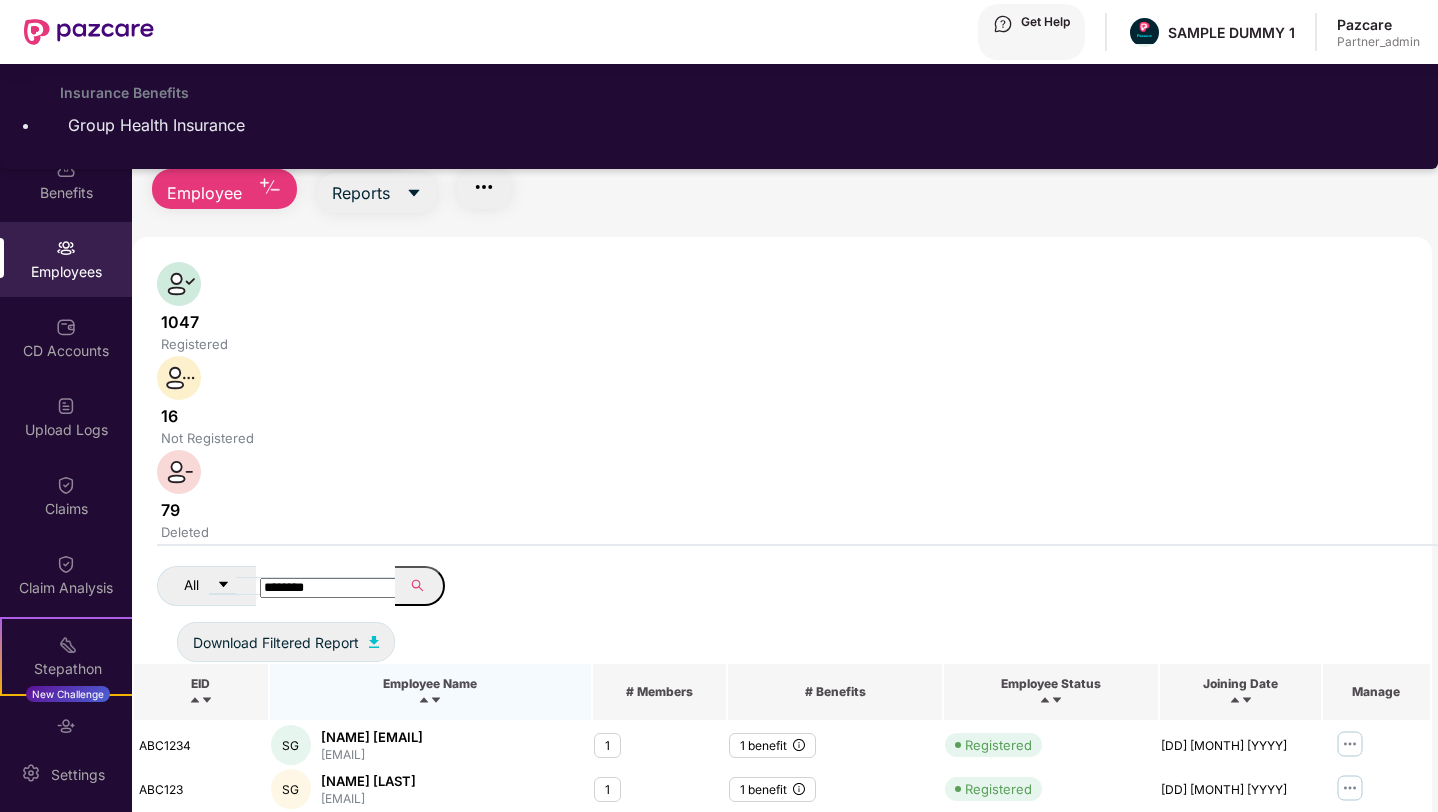 click on "Employees Filters All Benefits Employee  Reports 1047 Registered 16 Not Registered 79 Deleted All ******** Download Filtered Report EID Employee Name # Members # Benefits Employee Status Joining Date Manage               ABC1234 SG [NAME] [LAST]   [EMAIL] 1 1 benefit    Registered [DD] [MONTH] [YYYY] ABC123 SG [NAME] [LAST] [EMAIL] 1 1 benefit    Registered [DD] [MONTH] [YYYY] Total 2 items 1" at bounding box center [782, 446] 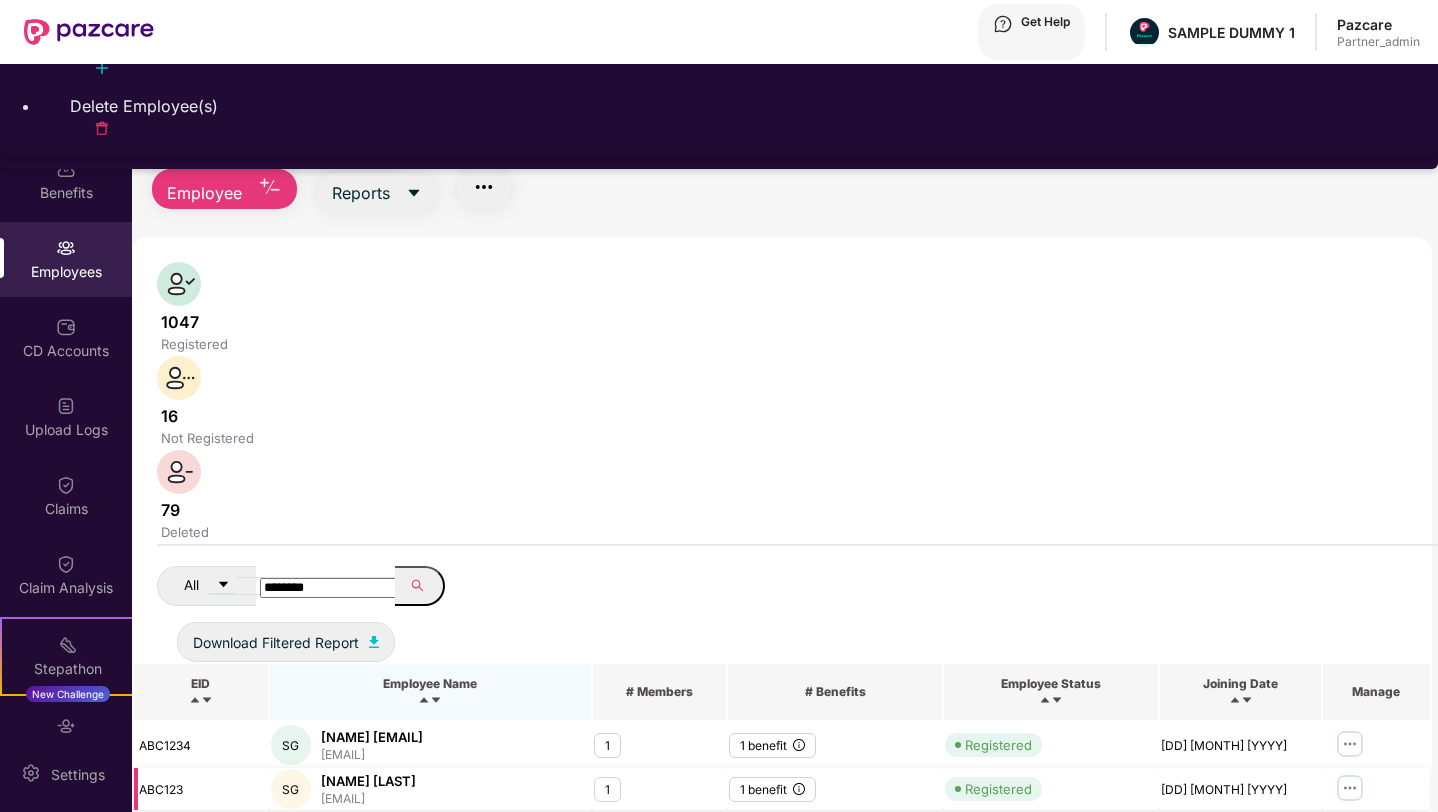 click on "[NAME] [LAST] [EMAIL]" at bounding box center [430, 789] 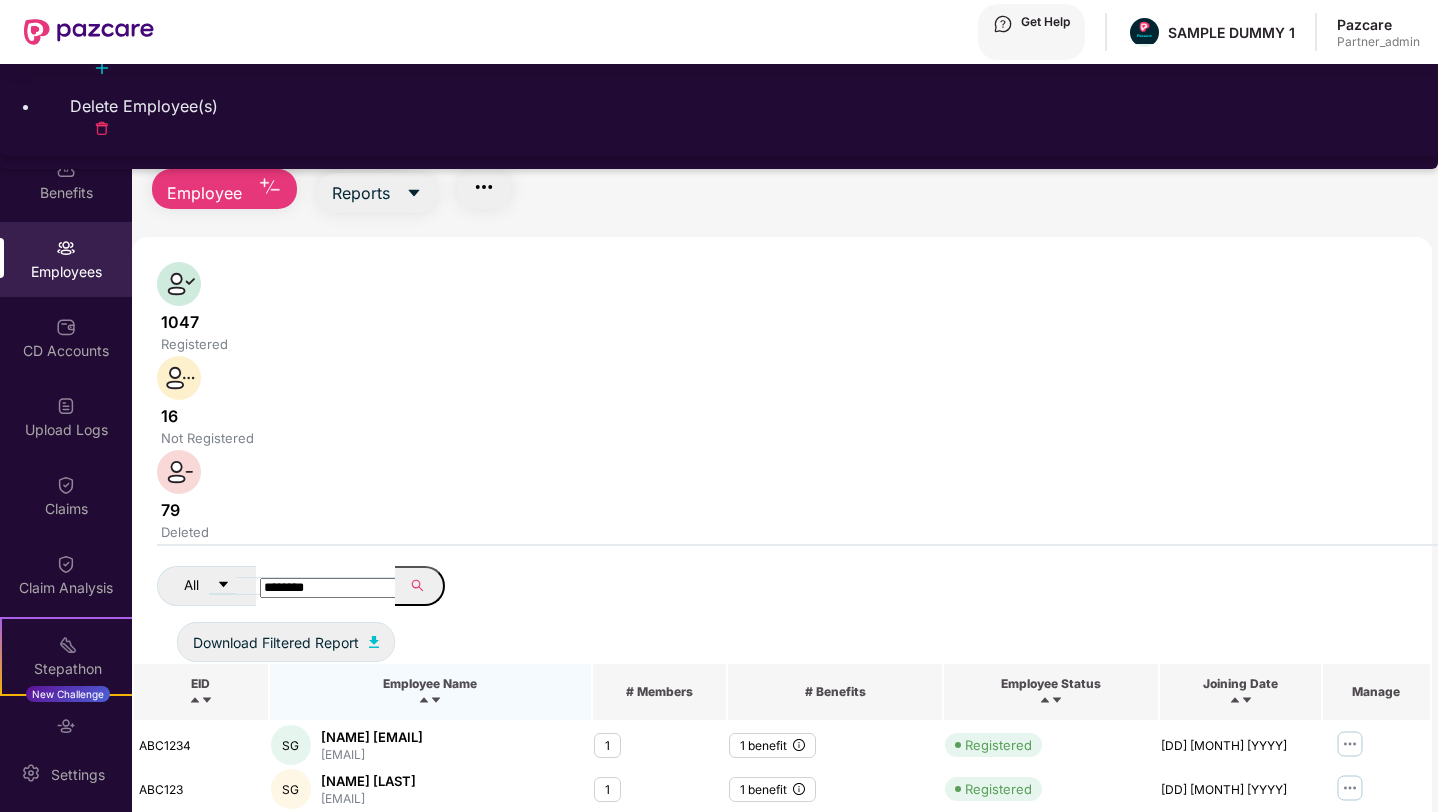 click on "Employee" at bounding box center [224, 189] 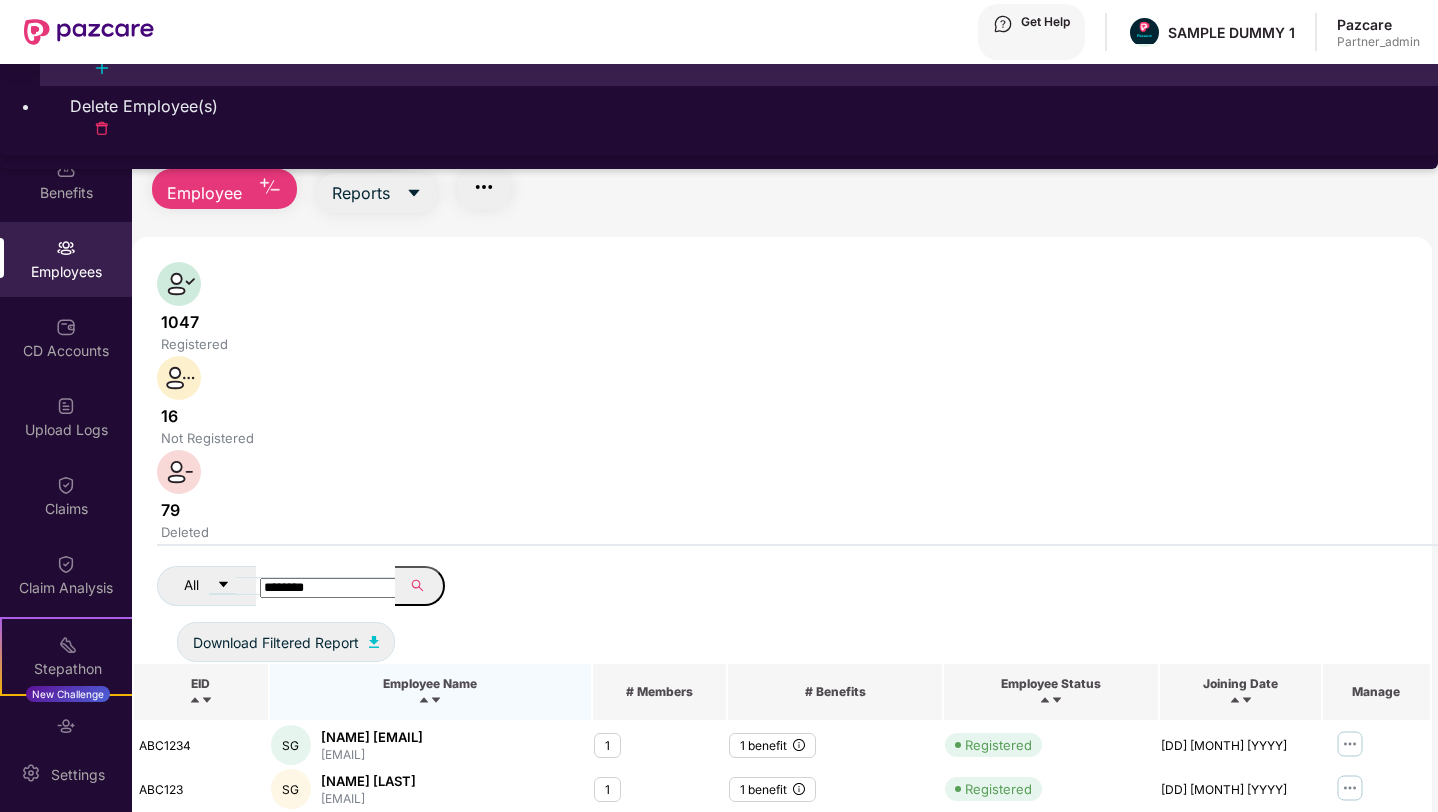 click on "Add Employee(s)" at bounding box center [739, 46] 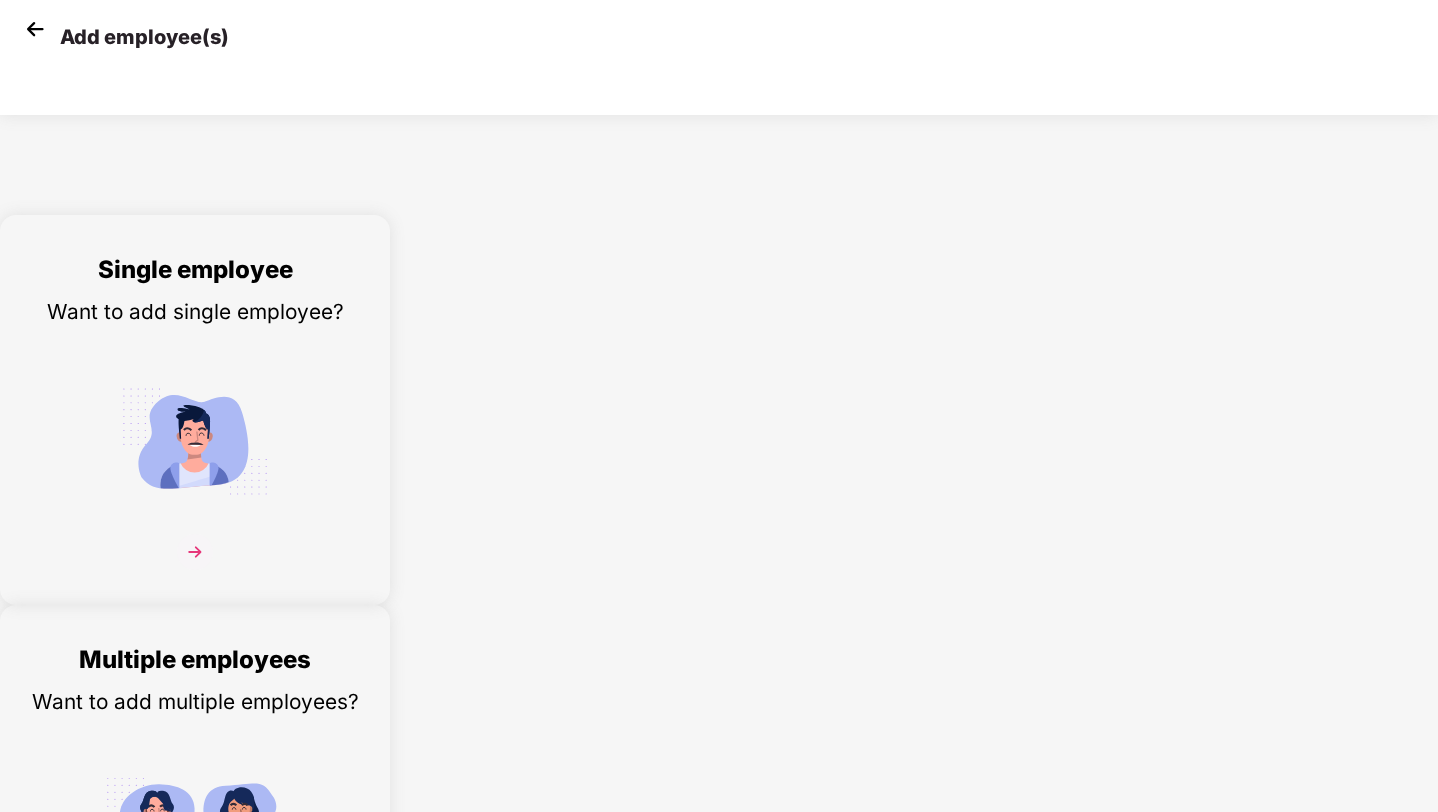 click on "Single employee Want to add single employee?" at bounding box center (195, 427) 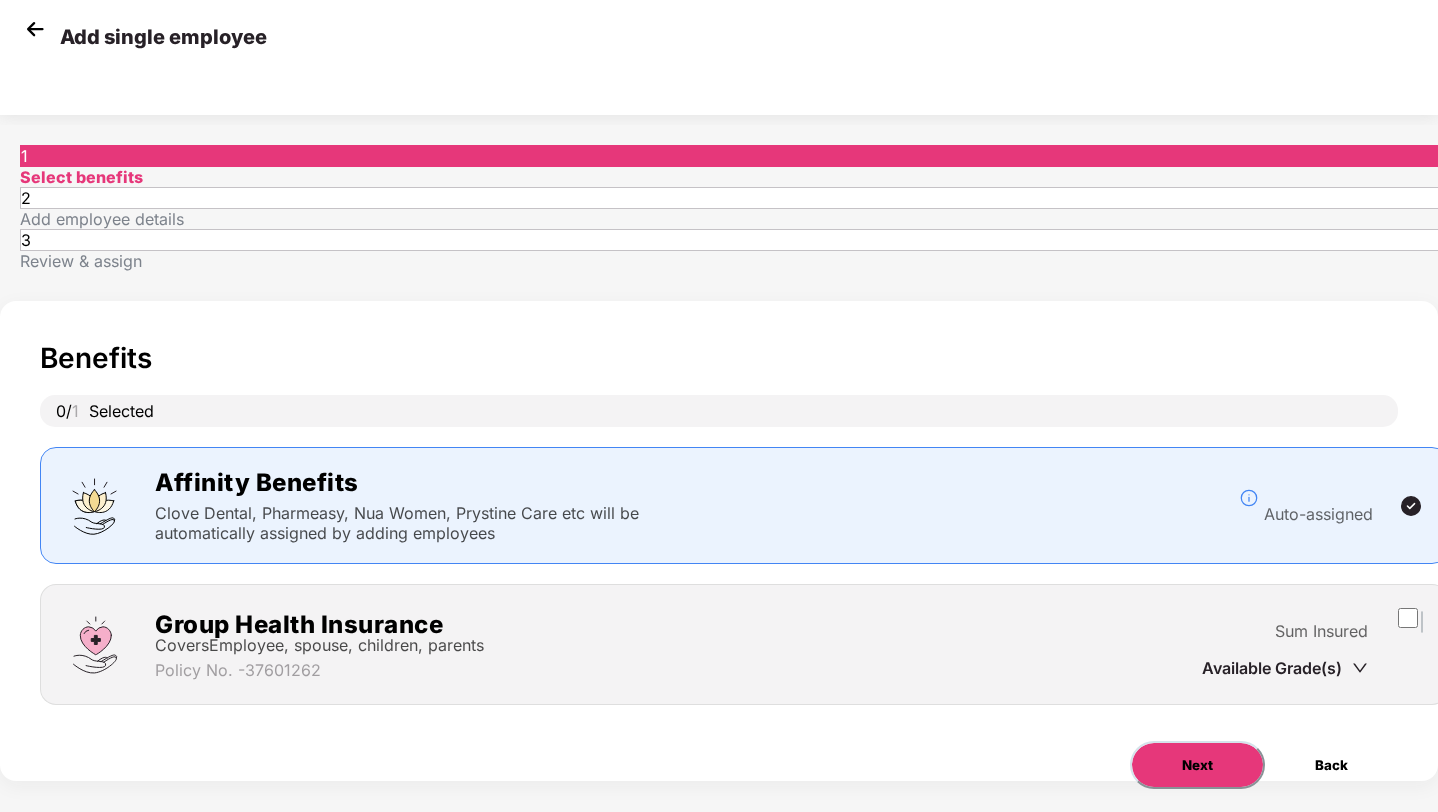 click on "Next" at bounding box center (1197, 765) 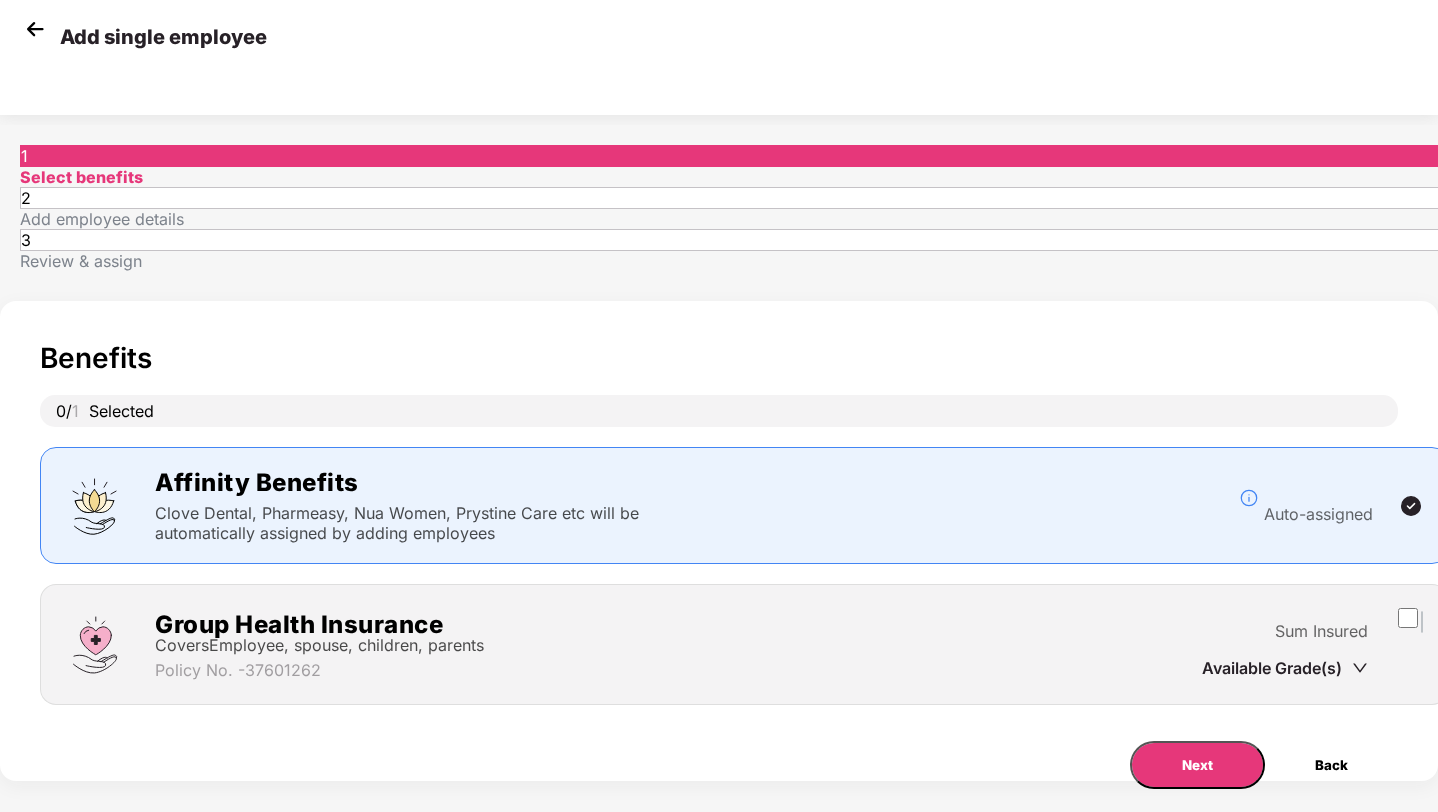 click on "Proceed" at bounding box center (330, 1102) 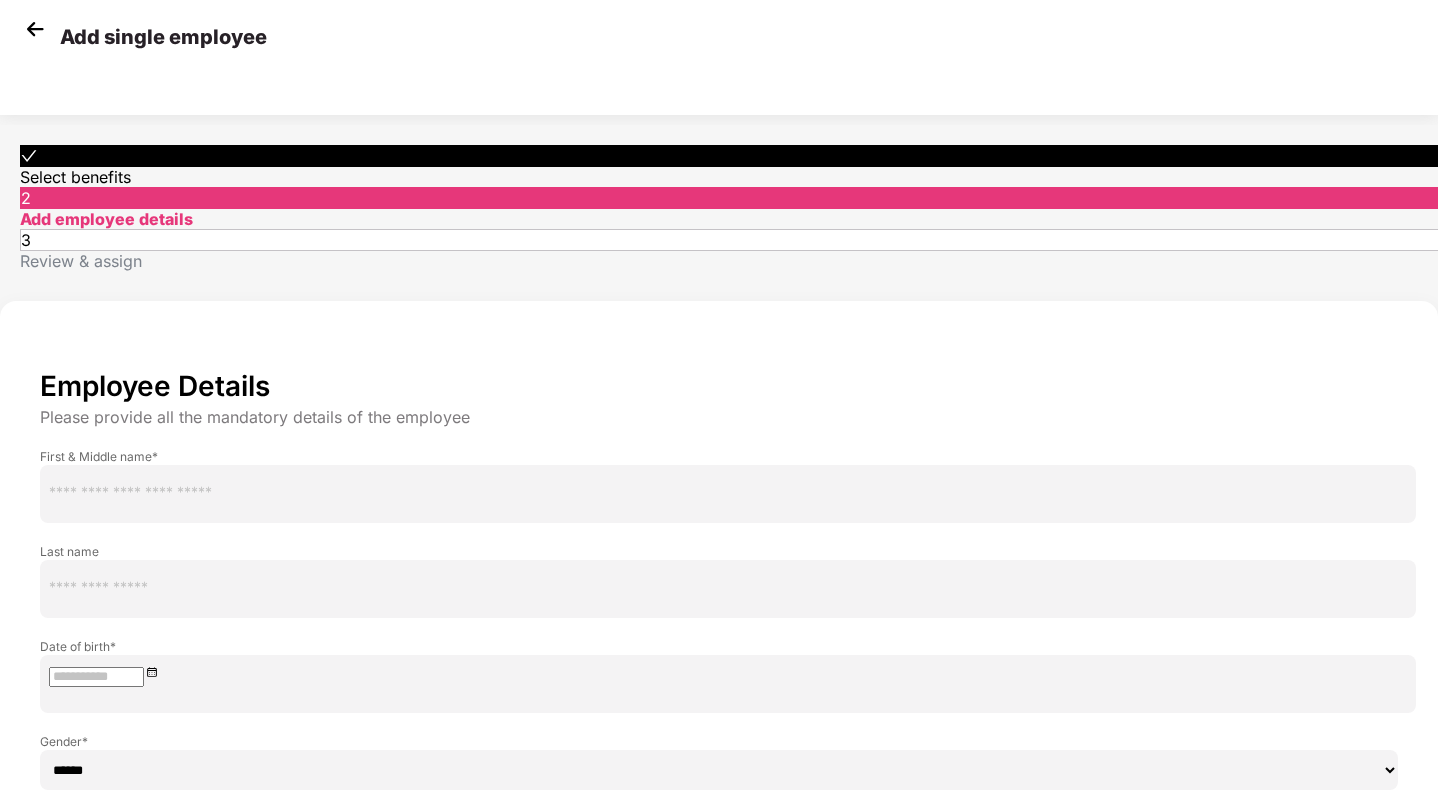 click at bounding box center [728, 494] 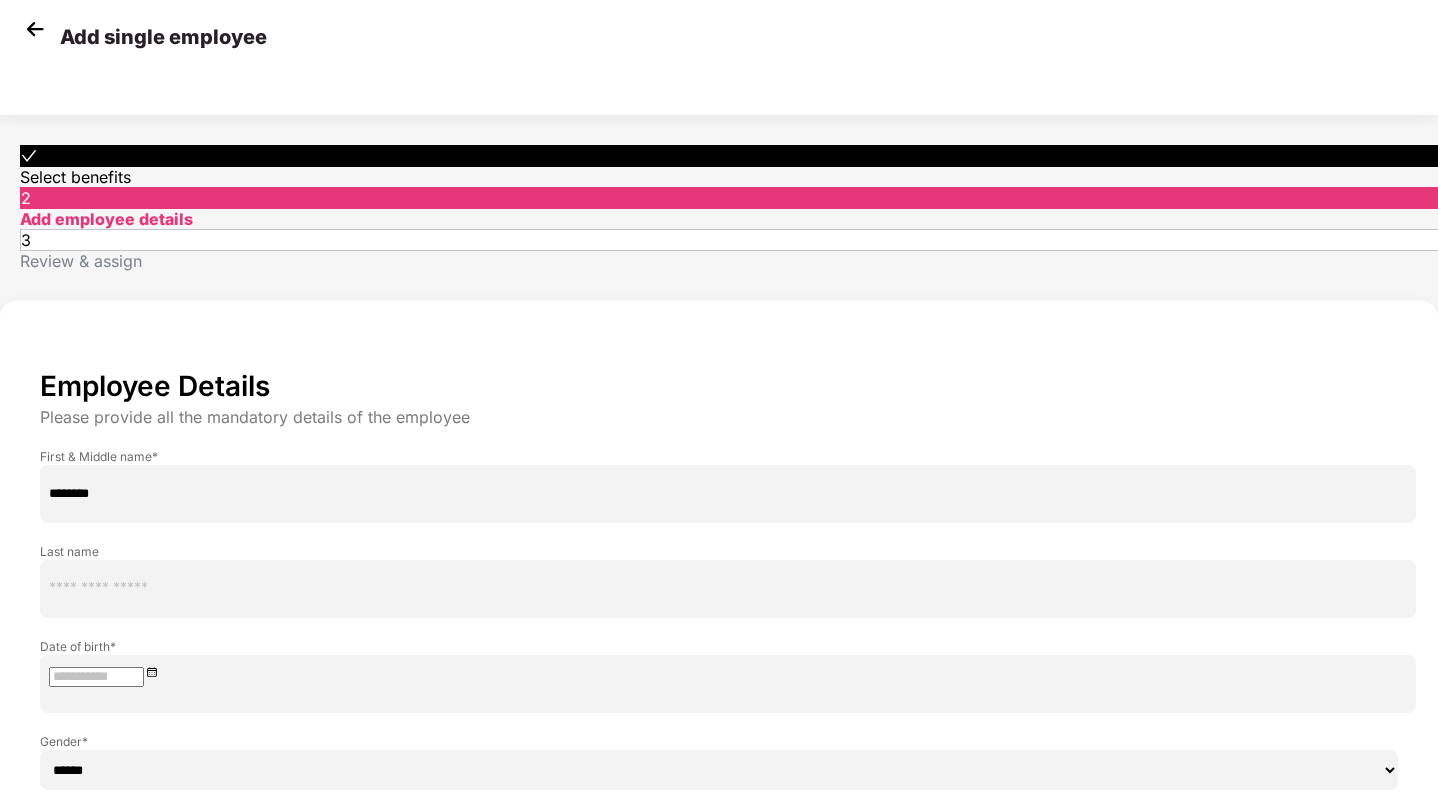 type on "********" 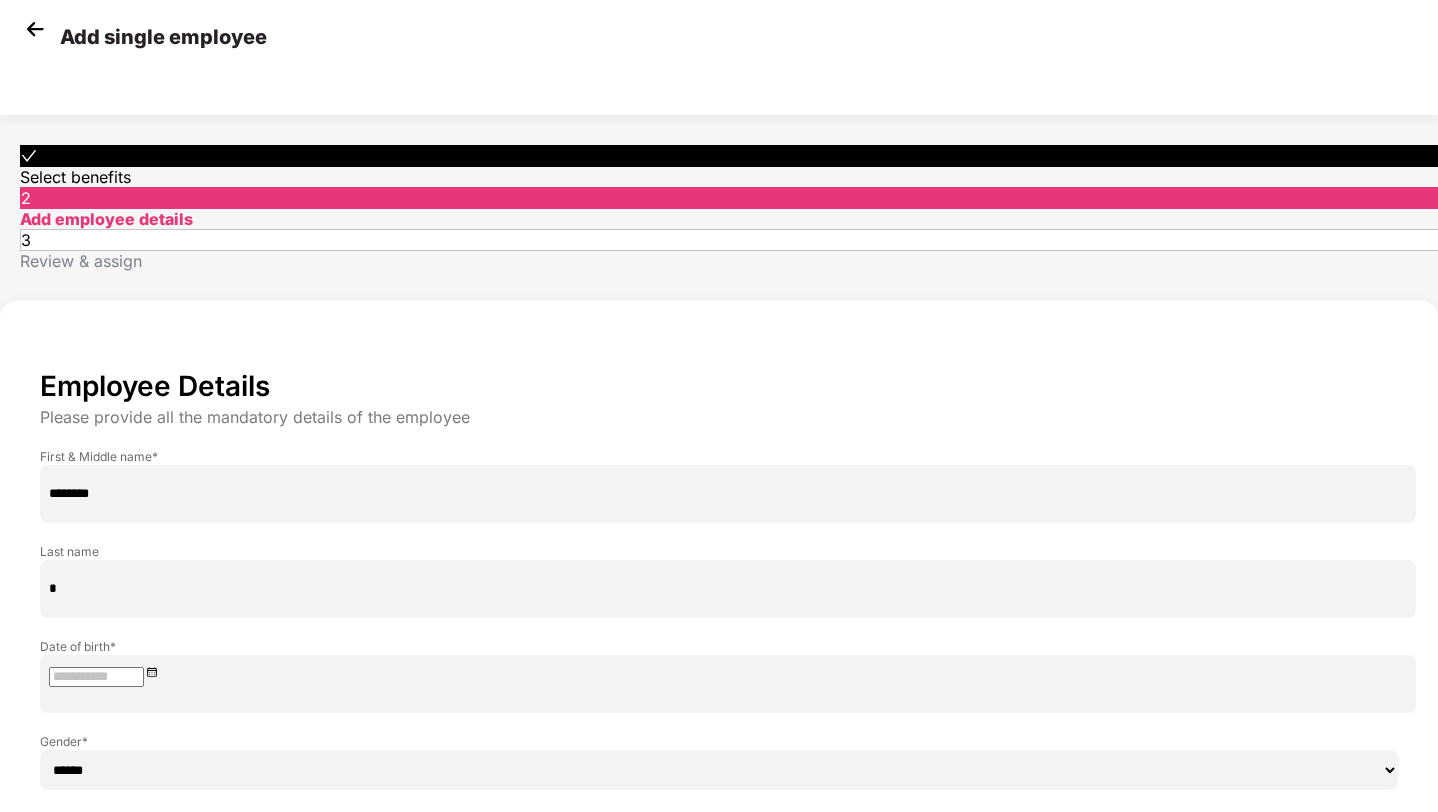 type on "*" 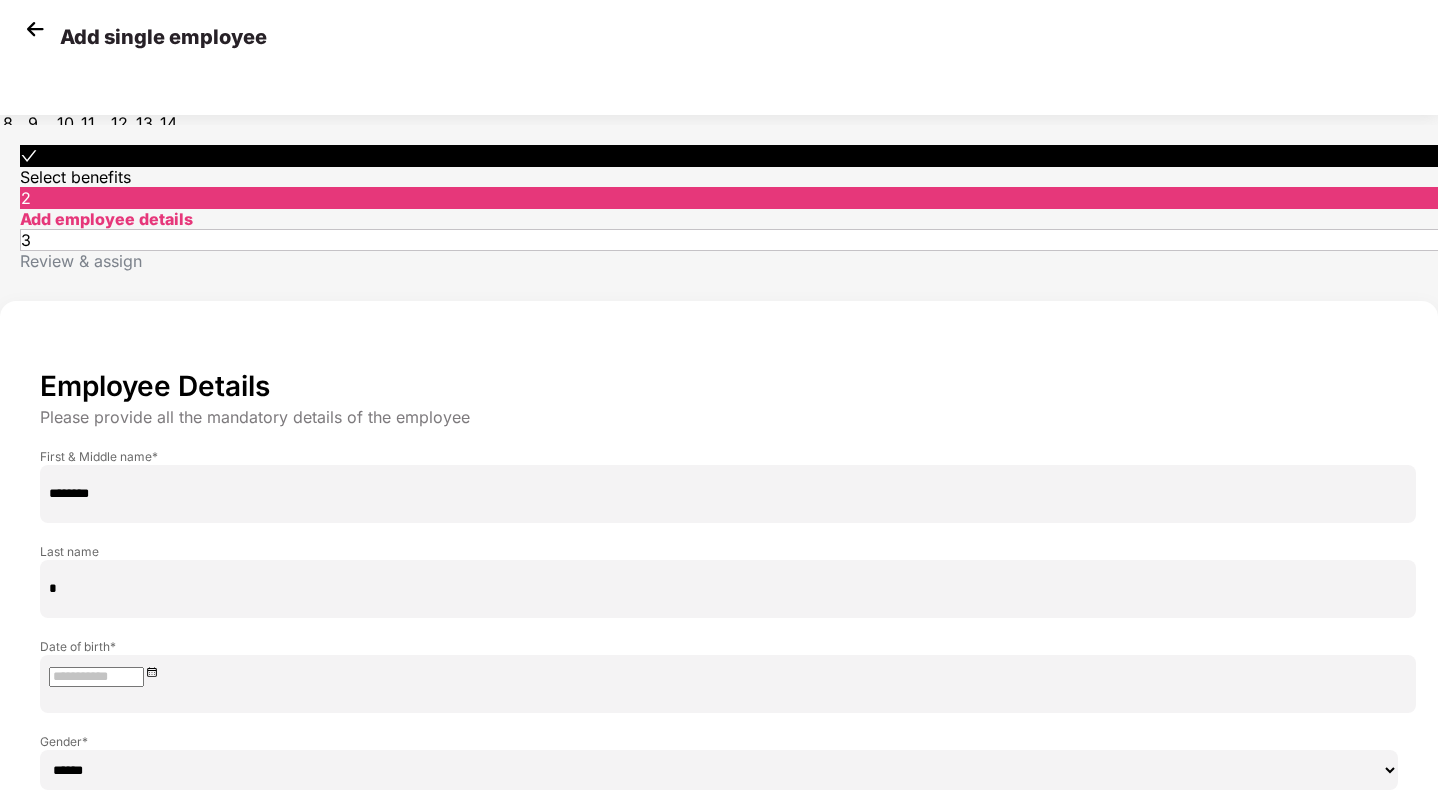 click at bounding box center (96, 677) 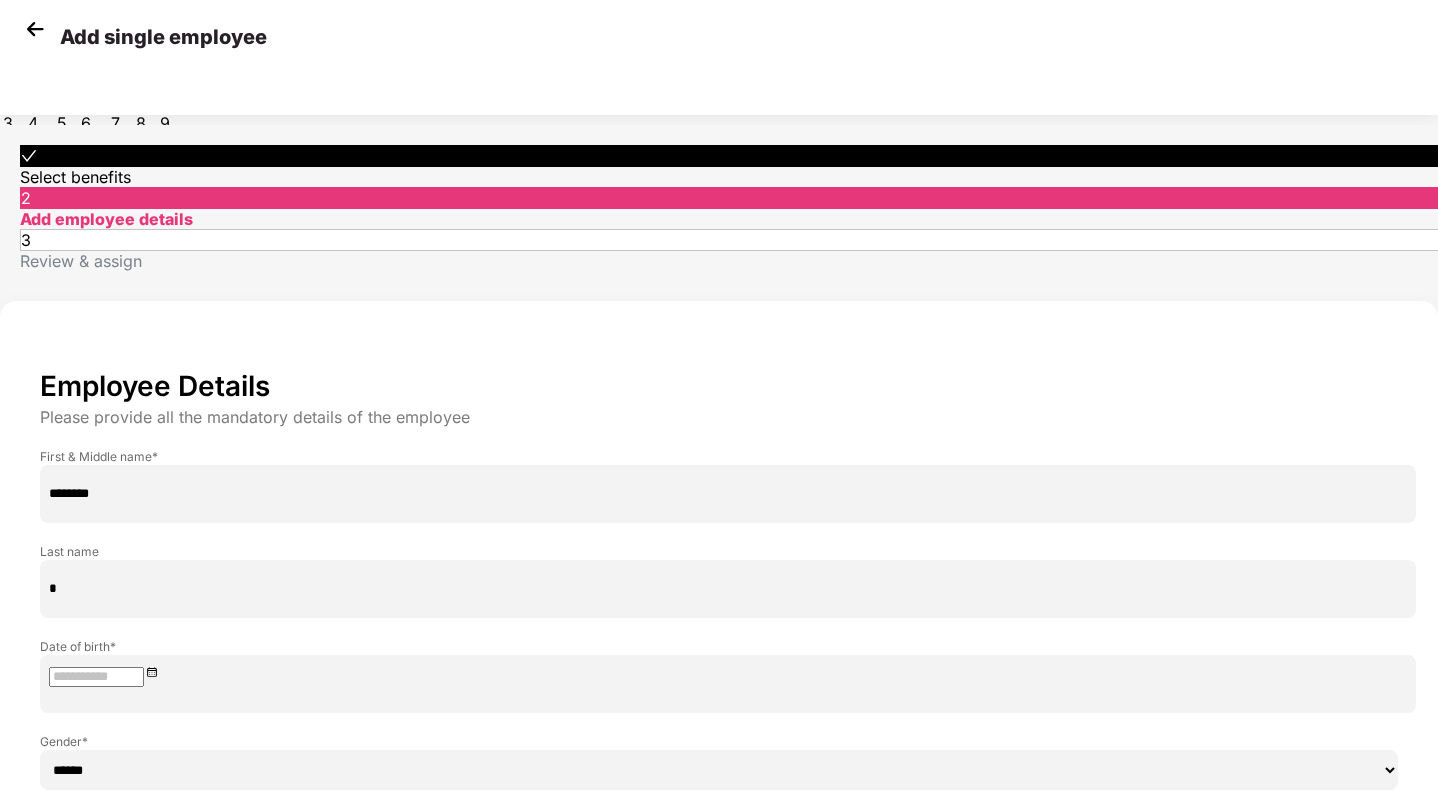 click at bounding box center (8, 16) 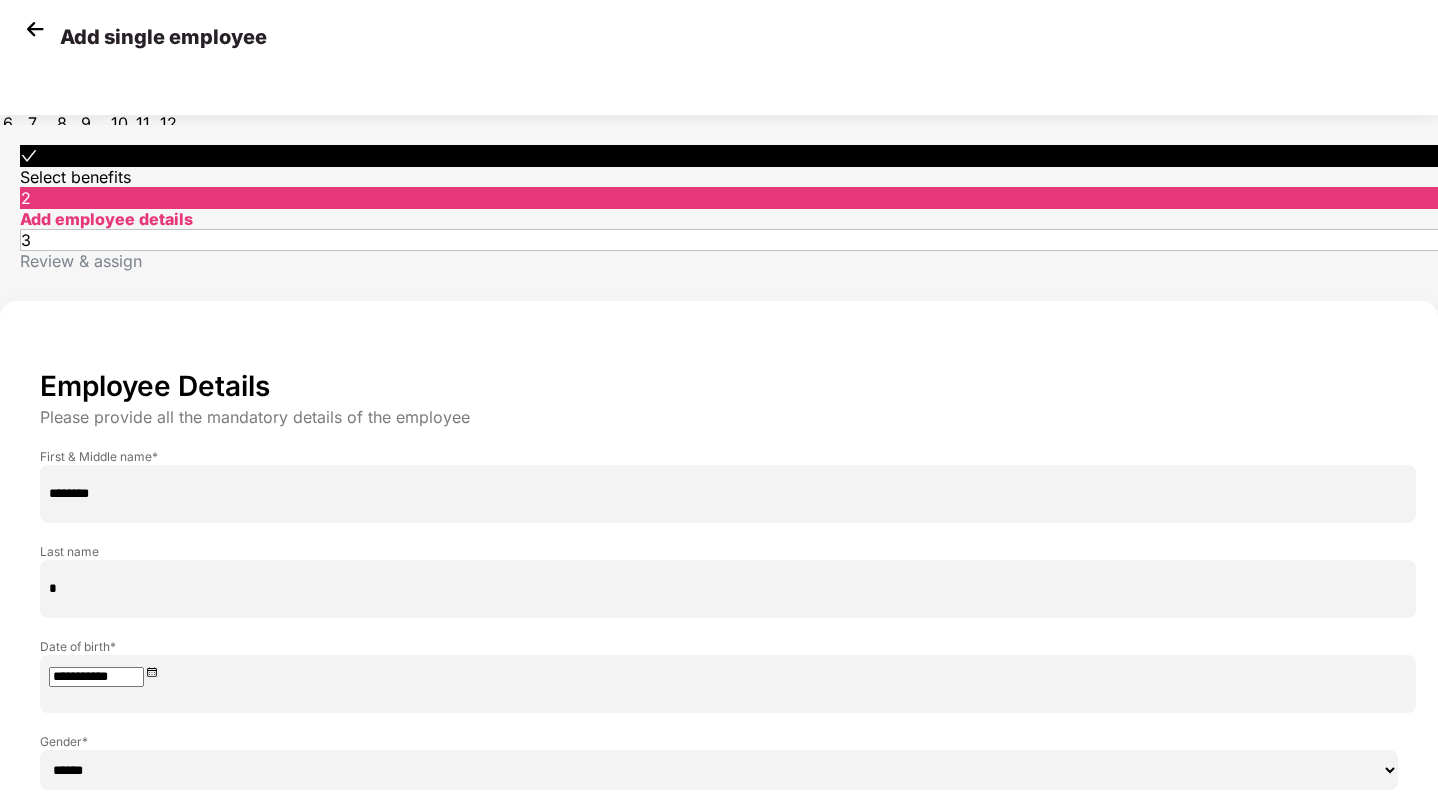 click on "1" at bounding box center [67, 99] 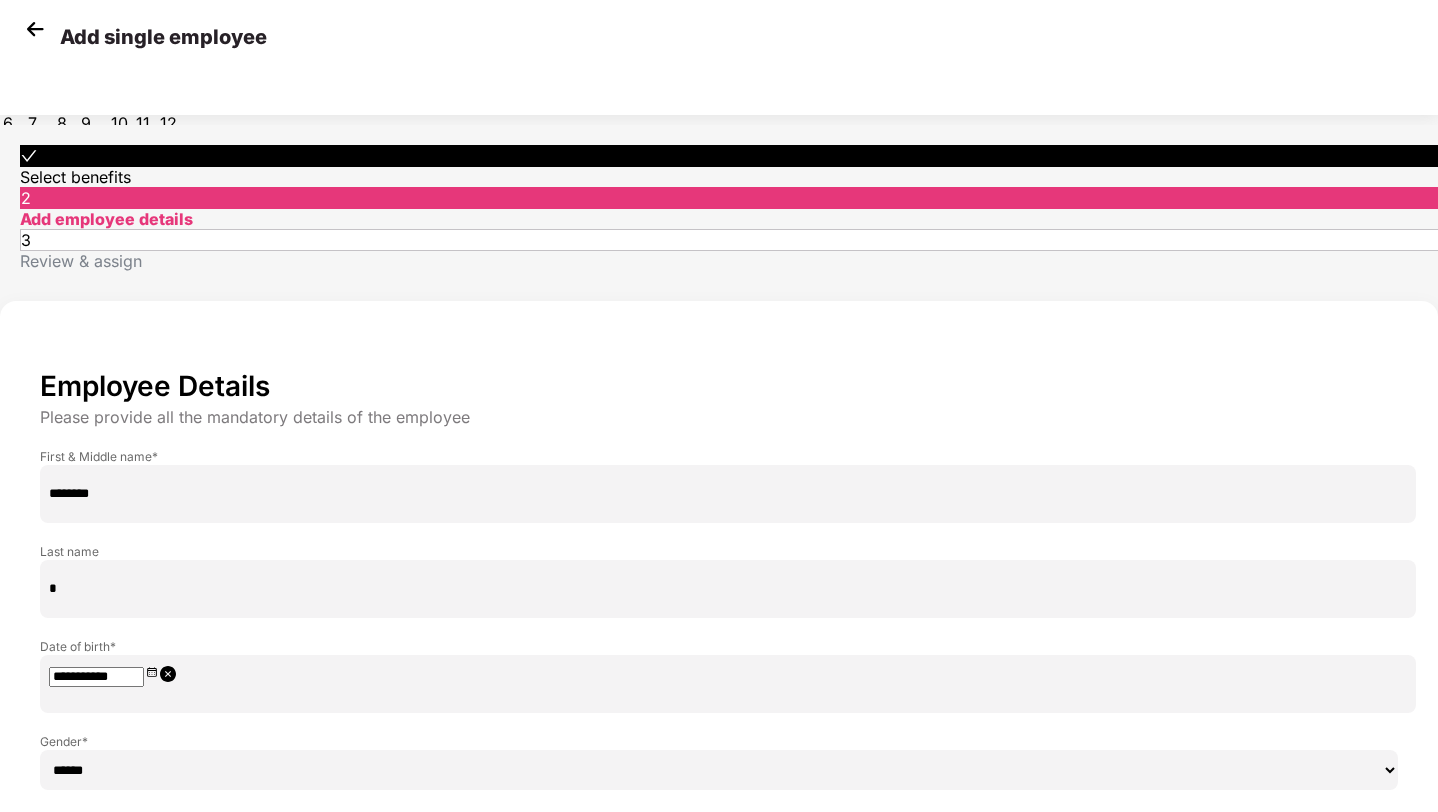 click on "****** **** ******" at bounding box center (719, 770) 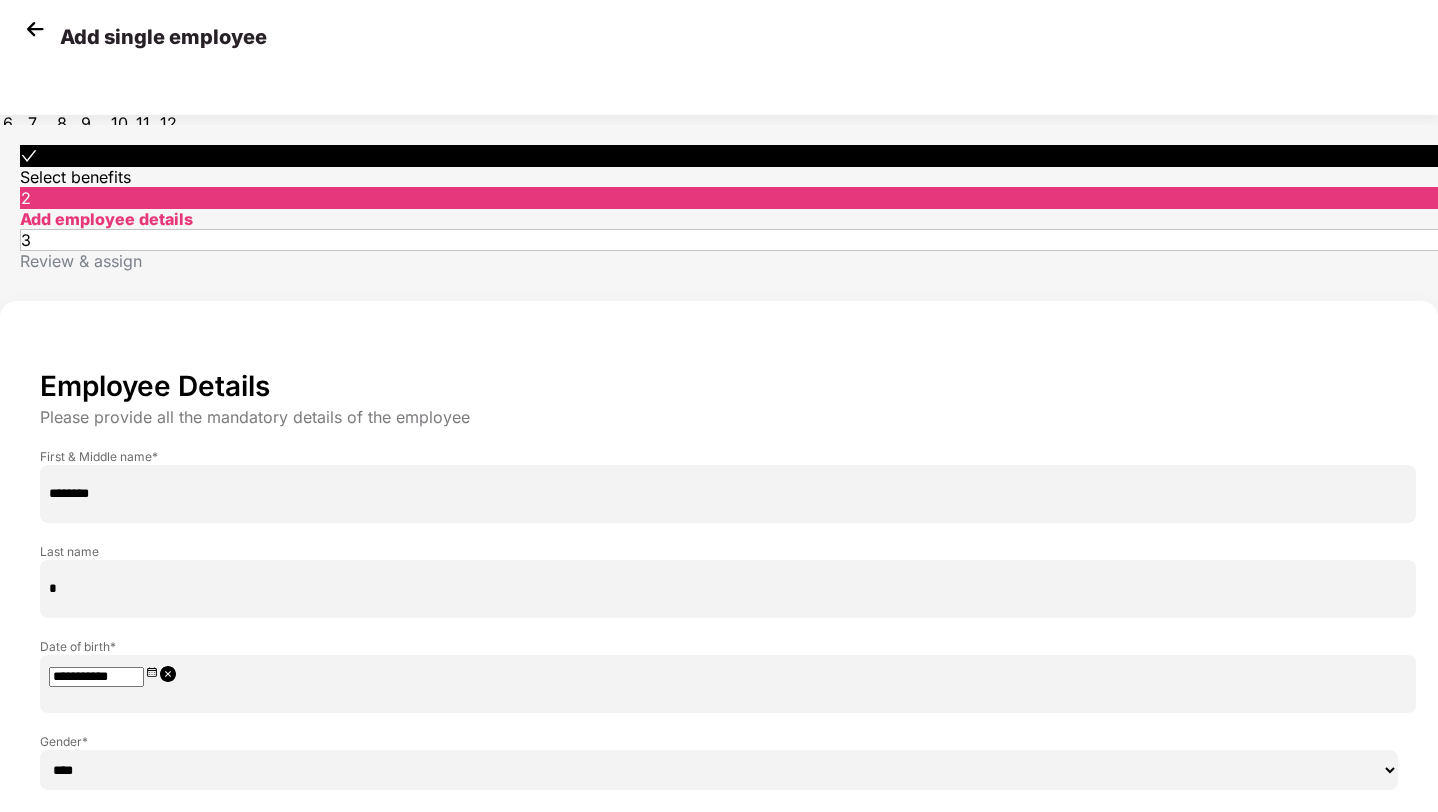 click on "Email ID  *" at bounding box center [719, 485] 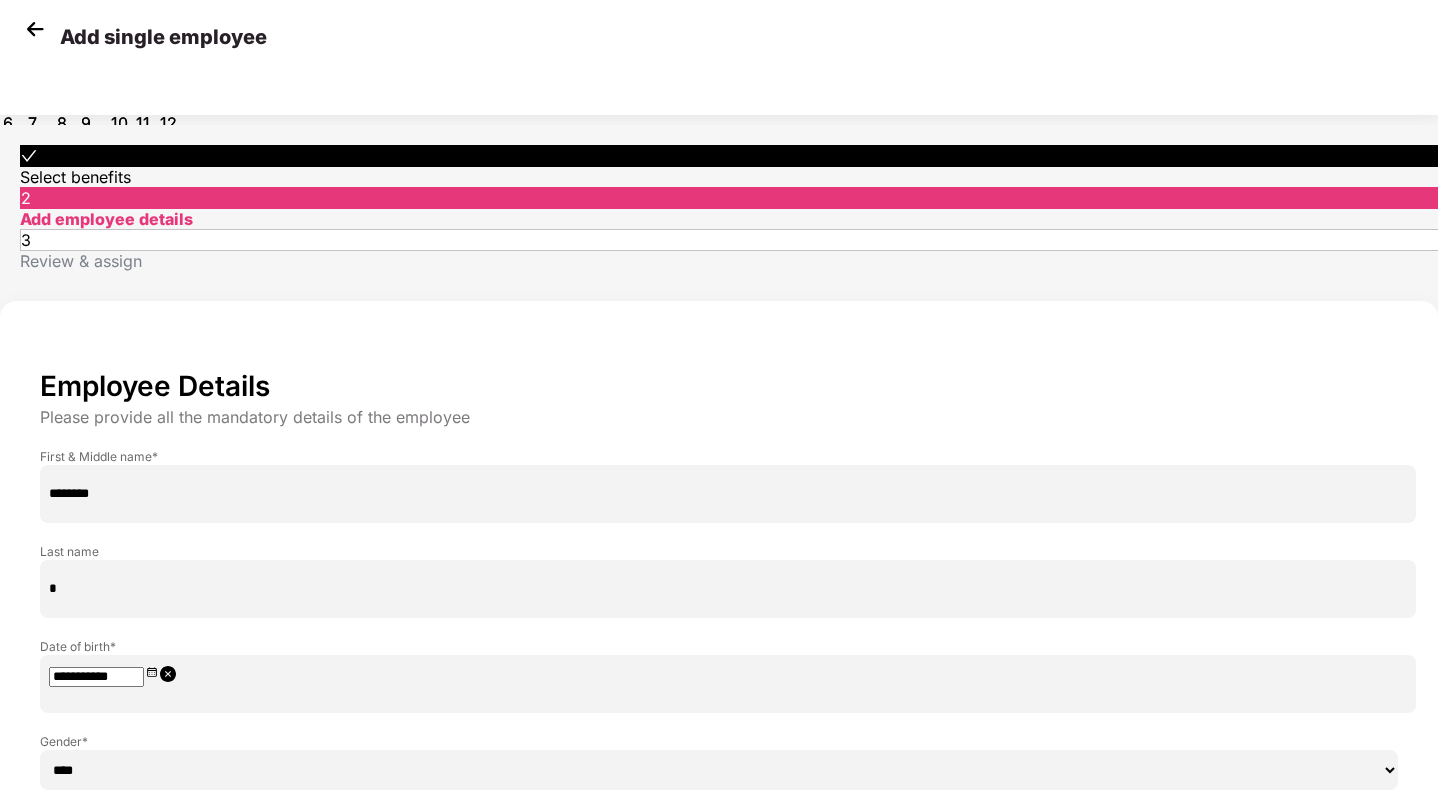 click on "1" at bounding box center [67, 99] 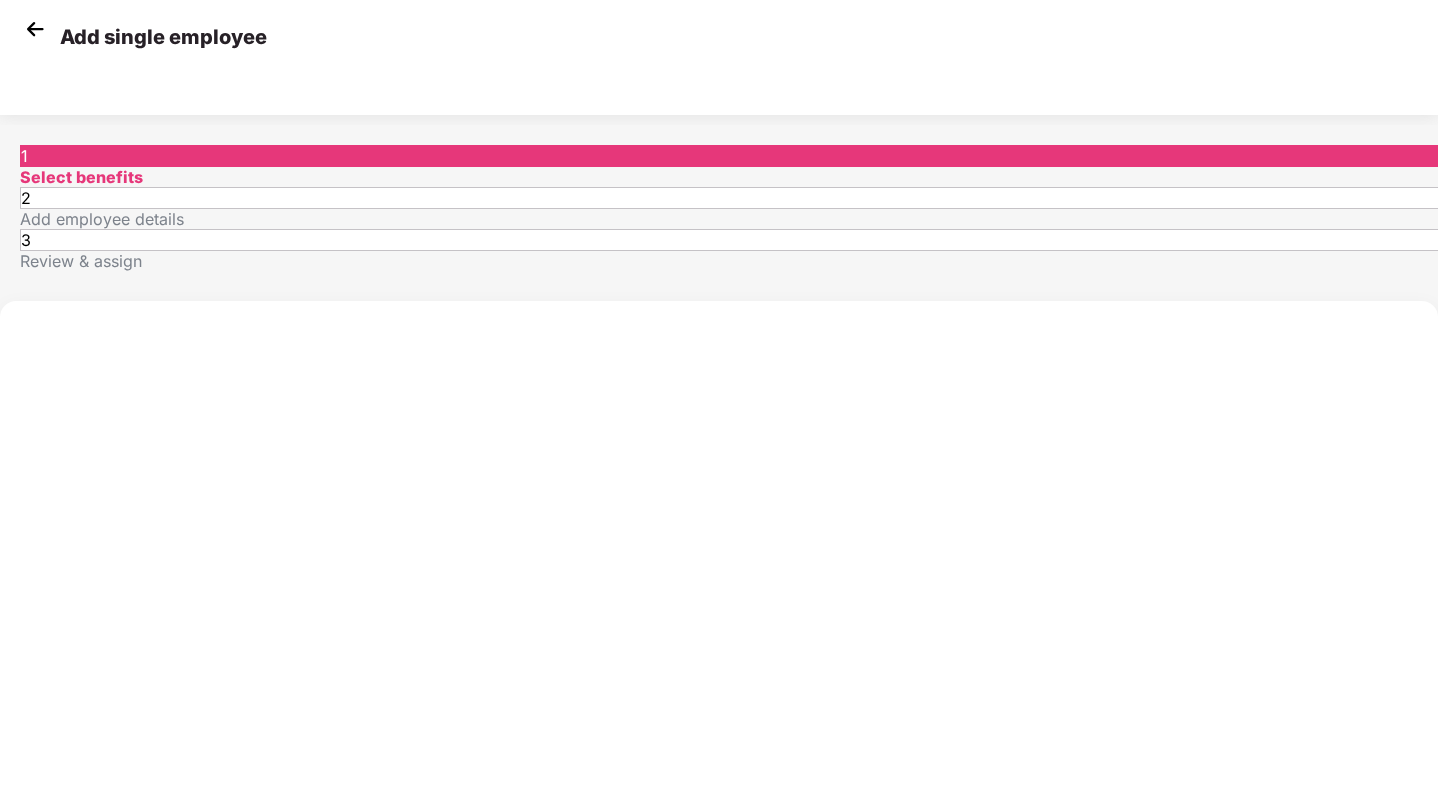 scroll, scrollTop: 0, scrollLeft: 0, axis: both 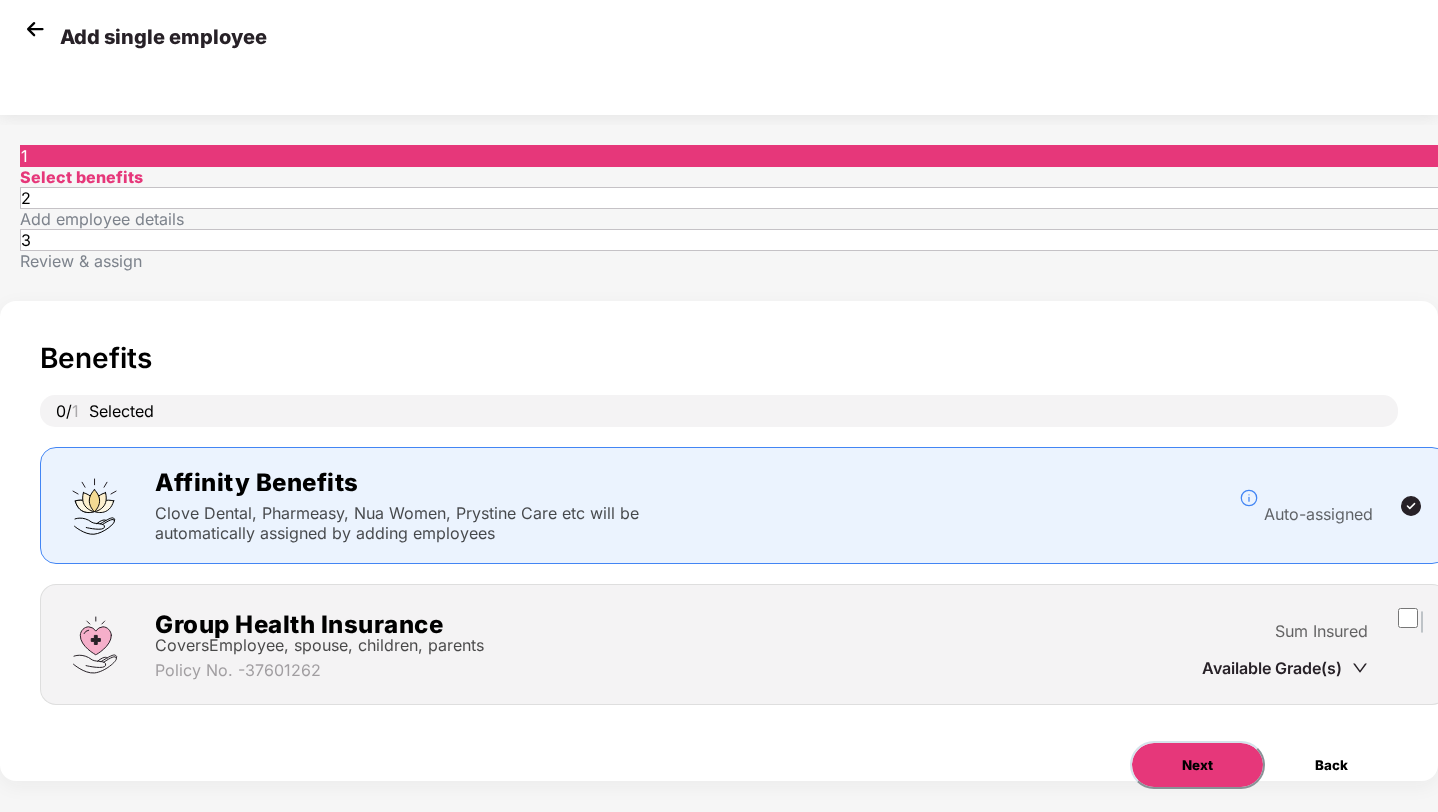 click on "Next" at bounding box center (1197, 765) 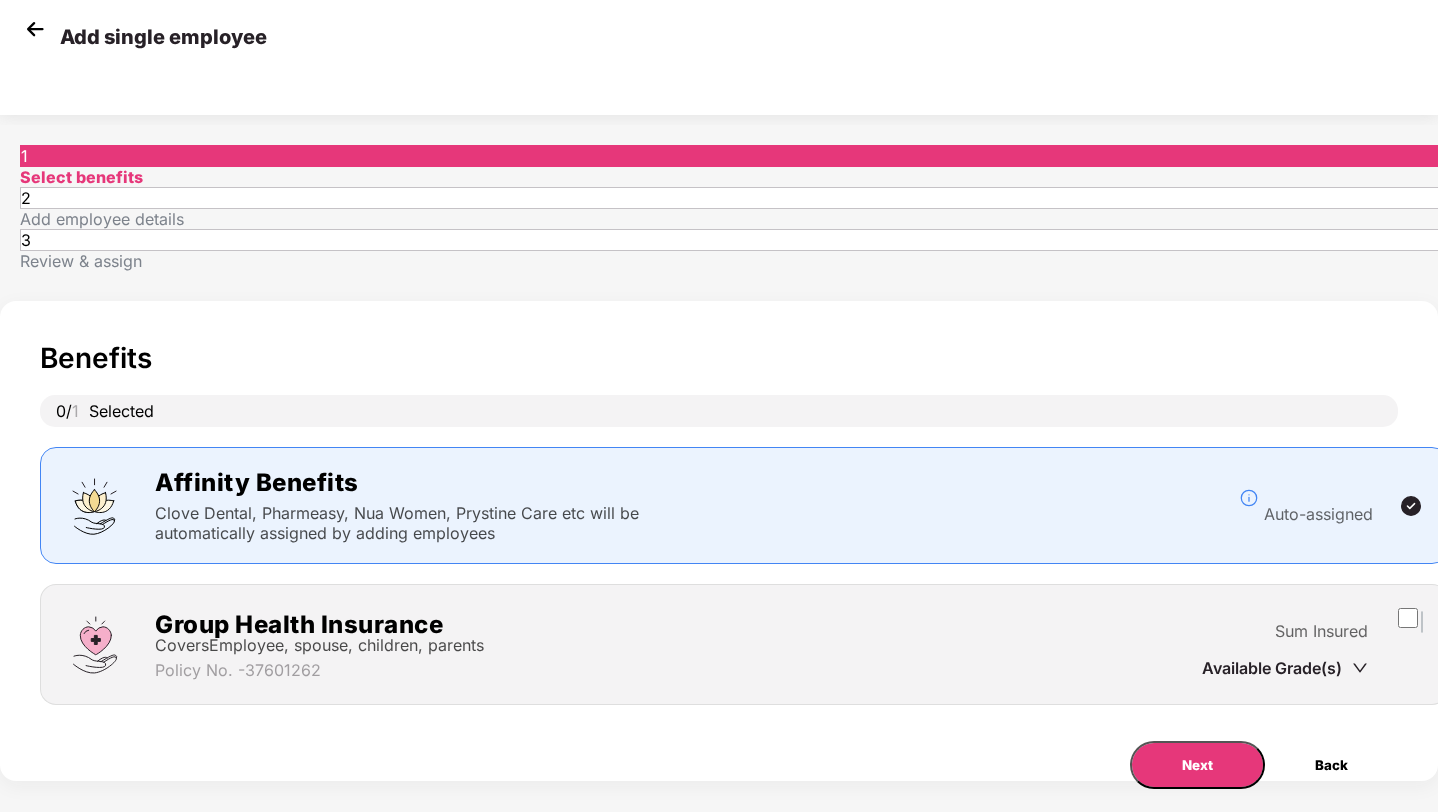 click on "Proceed" at bounding box center [330, 1102] 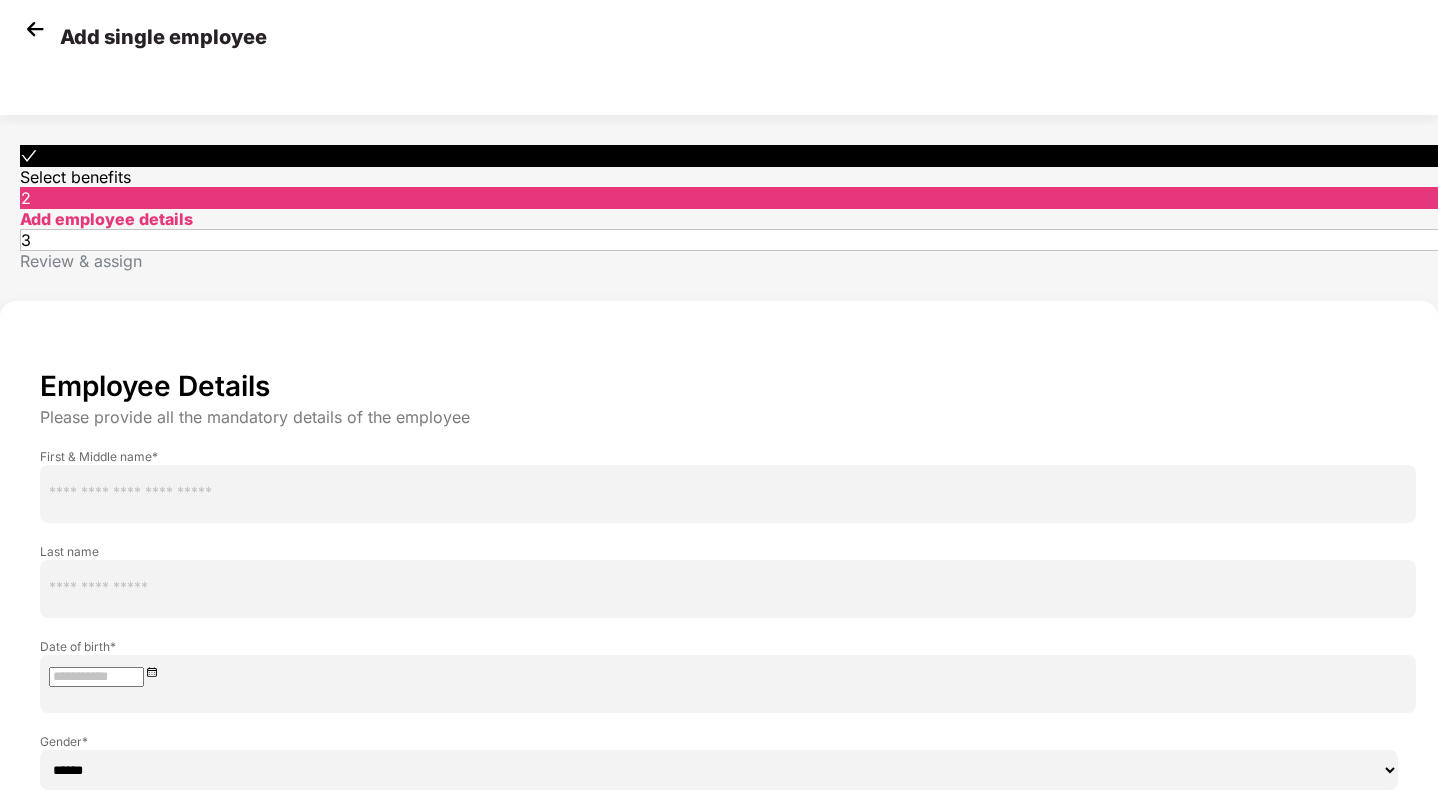 click at bounding box center [728, 1046] 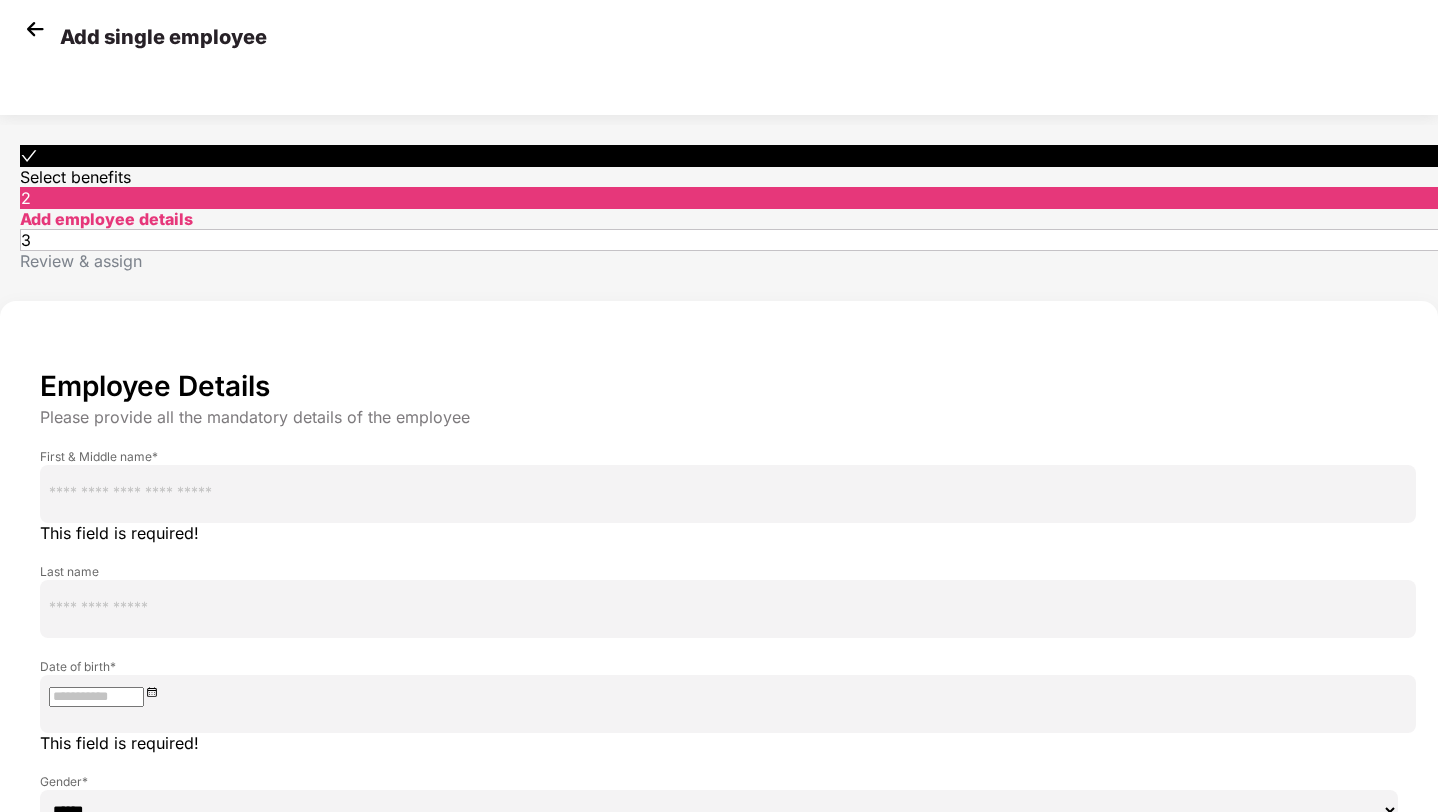click at bounding box center (728, 916) 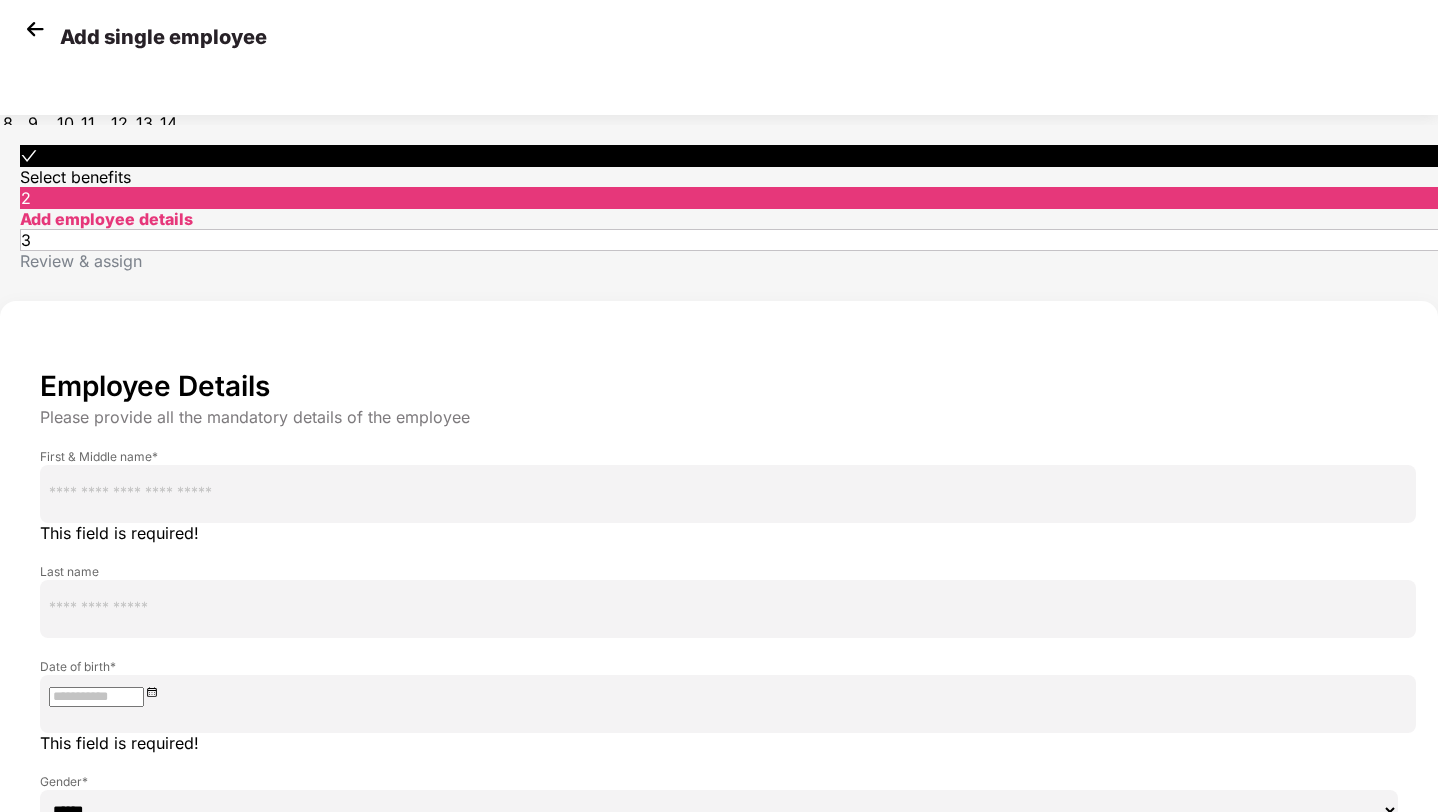 click at bounding box center (96, 697) 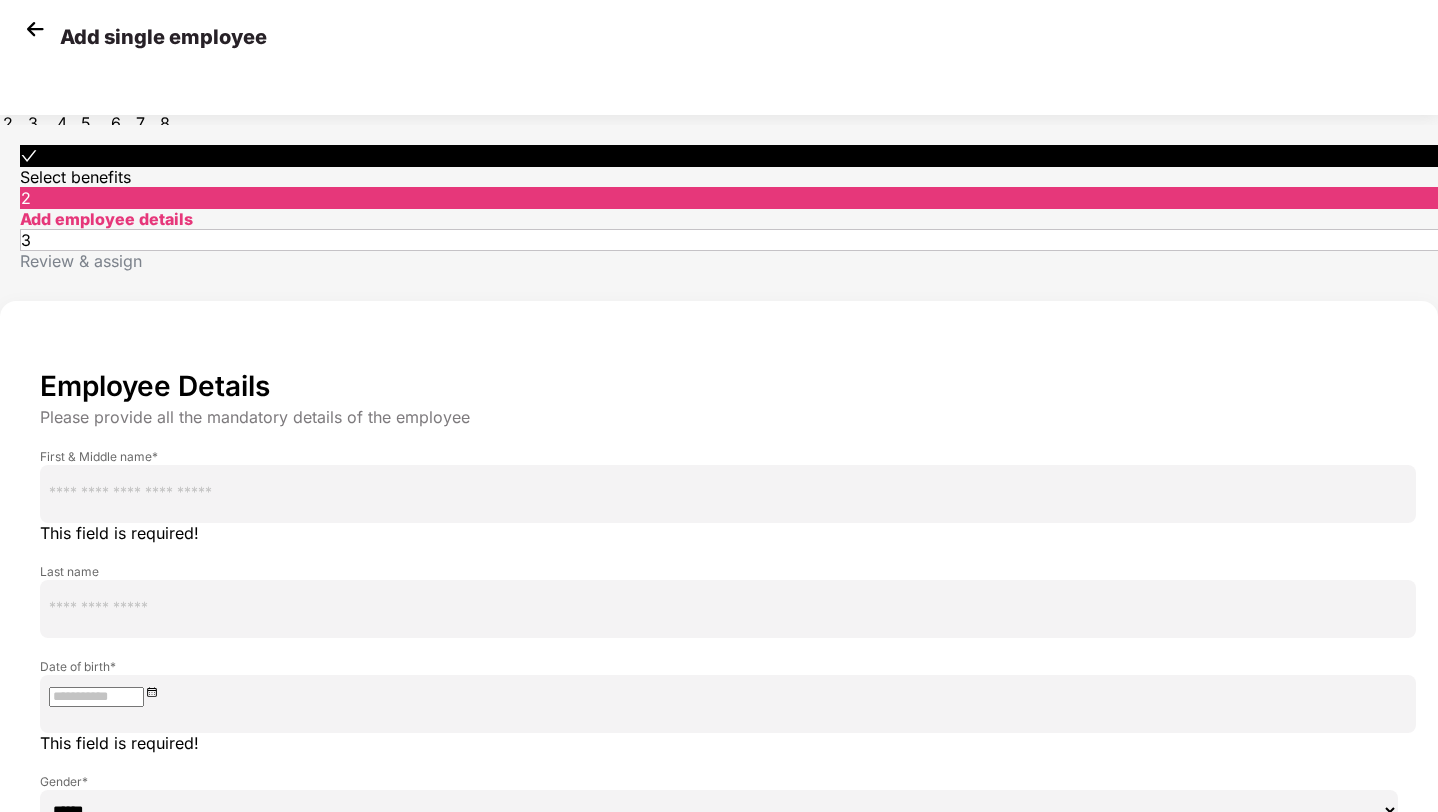 click at bounding box center (8, 16) 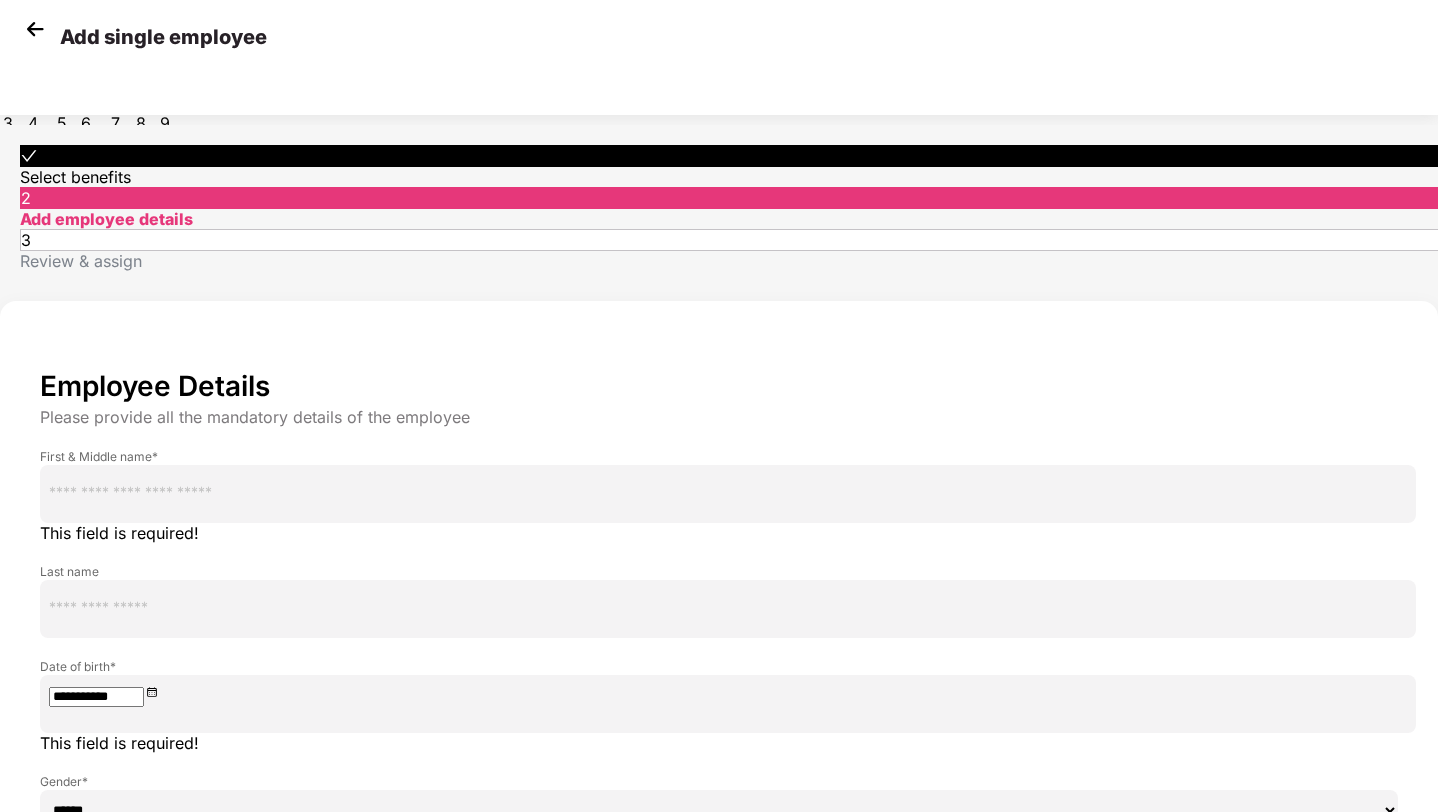 click on "1" at bounding box center [146, 99] 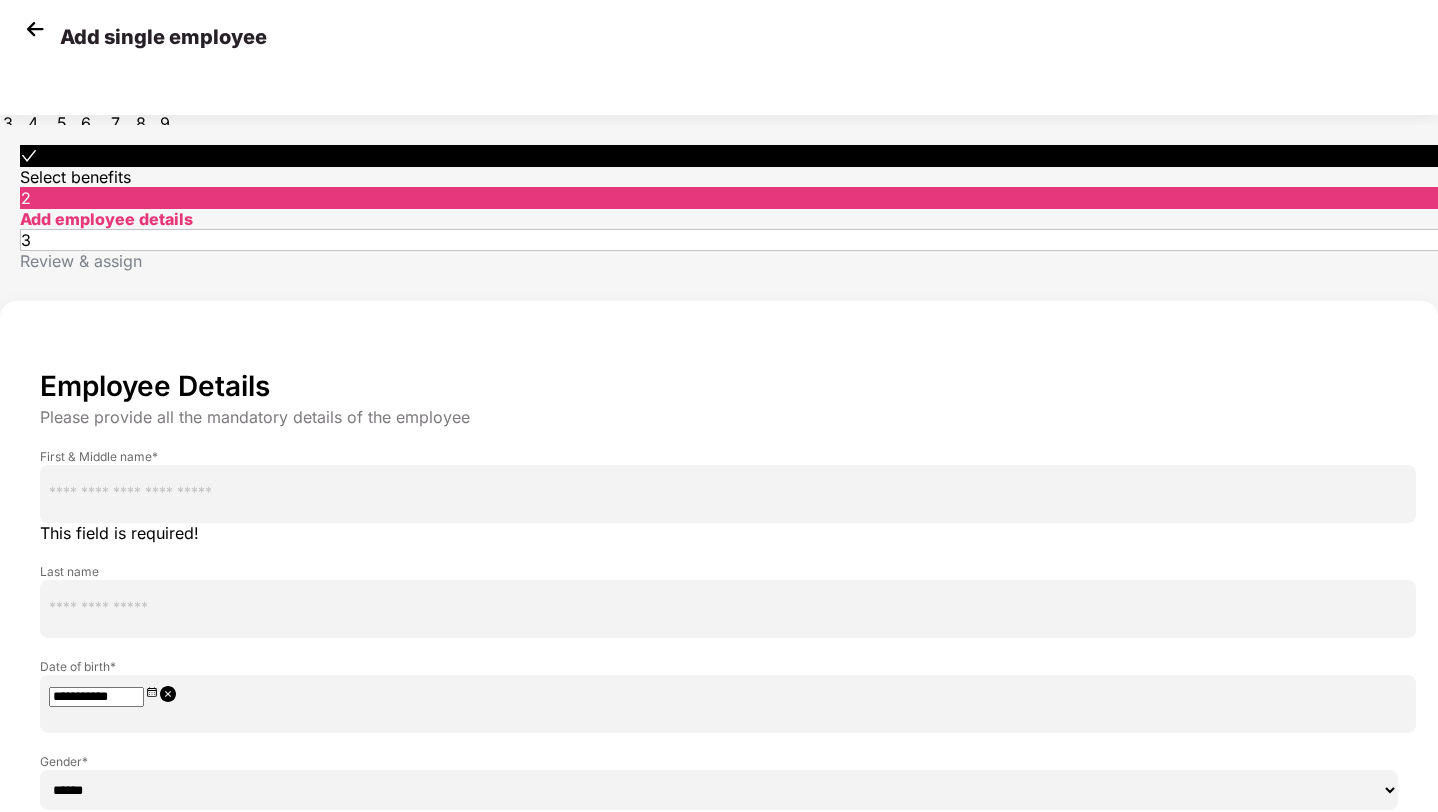click at bounding box center [728, 494] 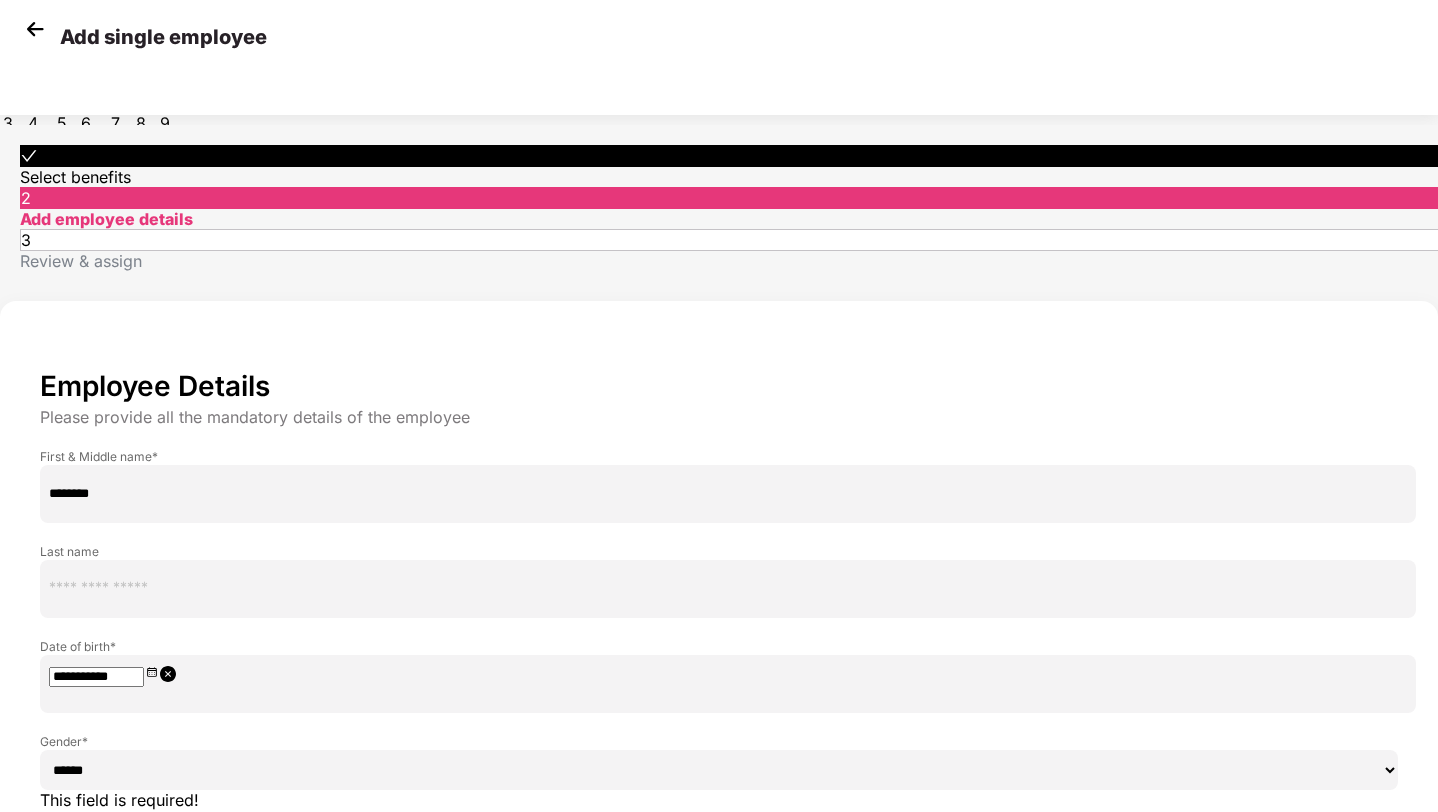 type on "********" 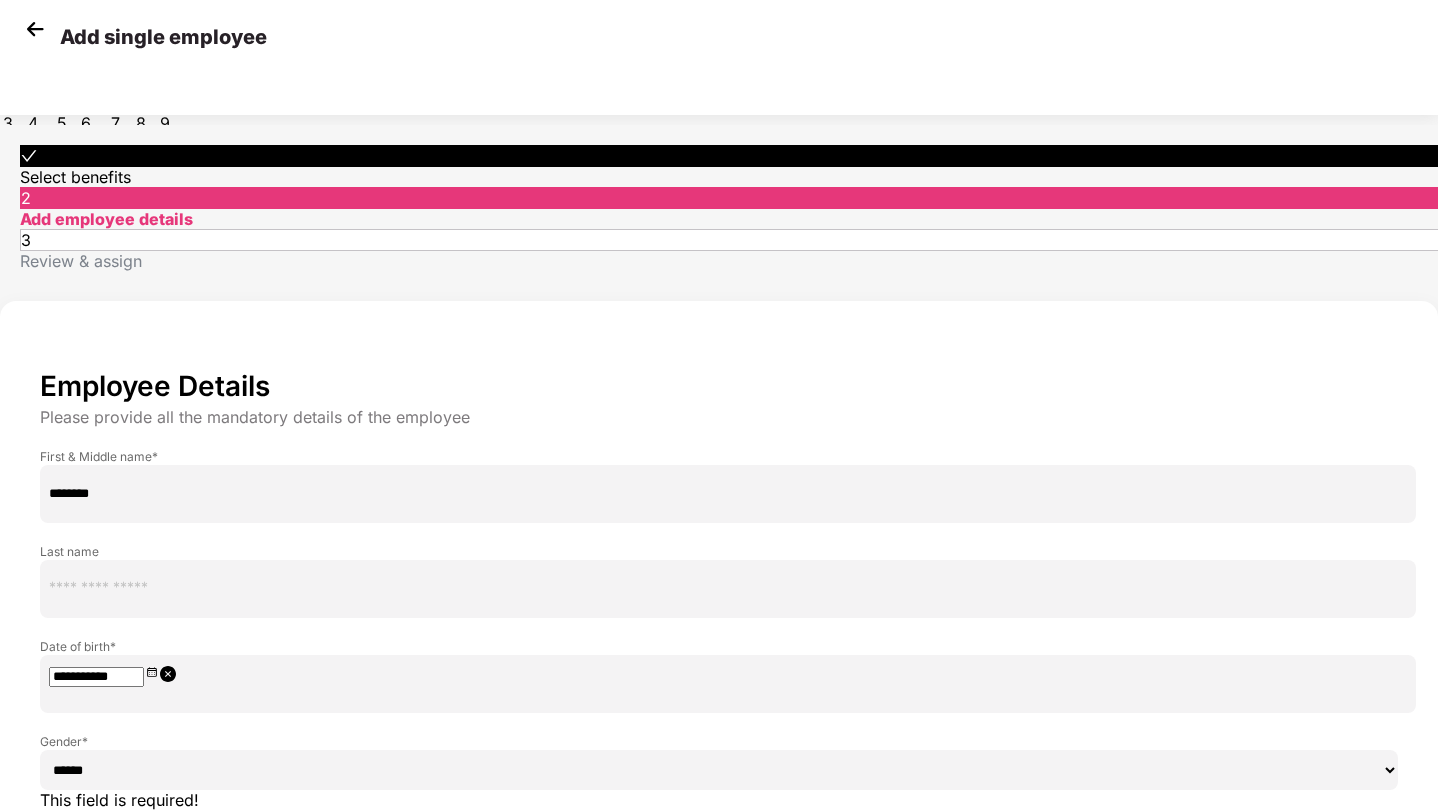 click at bounding box center (728, 589) 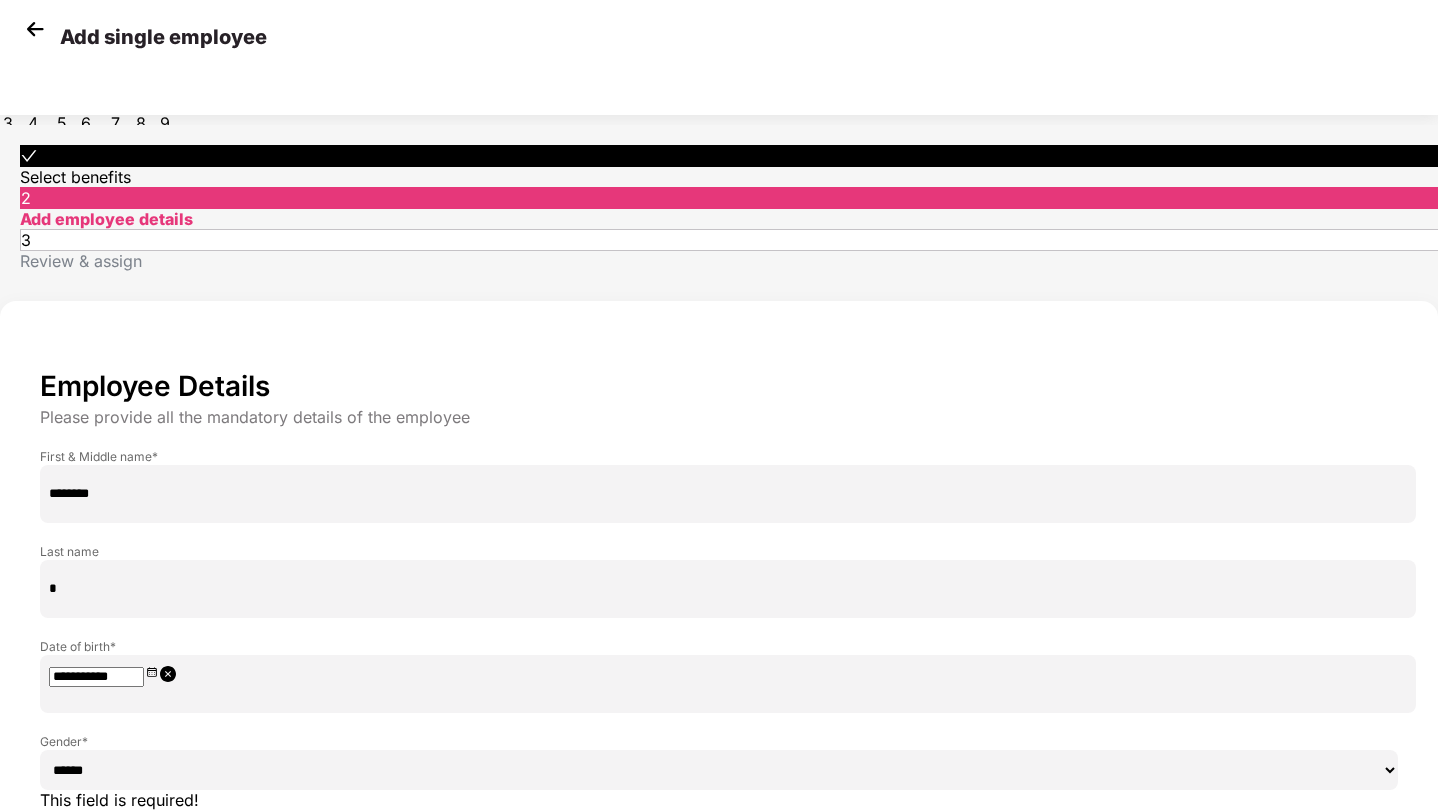 type on "*" 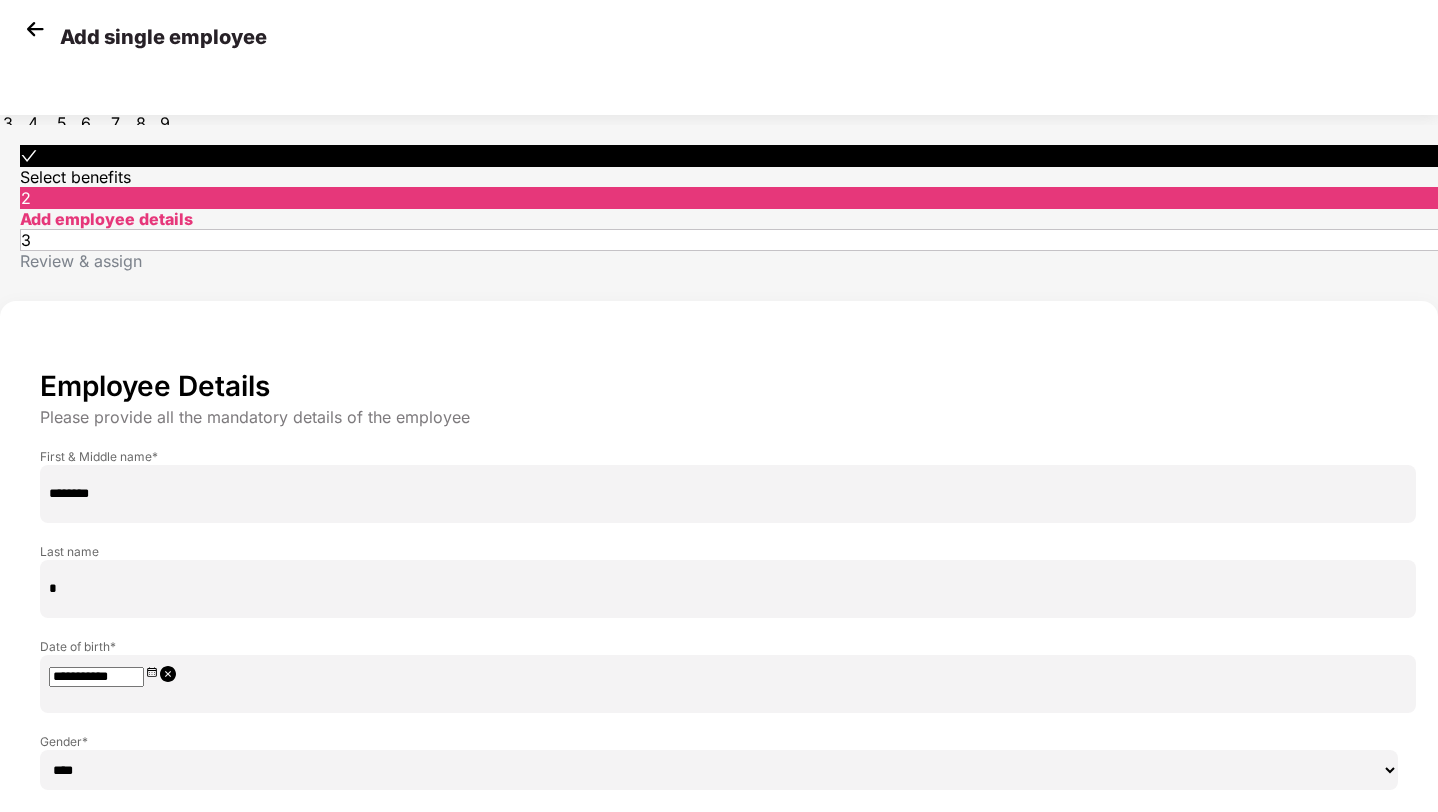 click at bounding box center (728, 684) 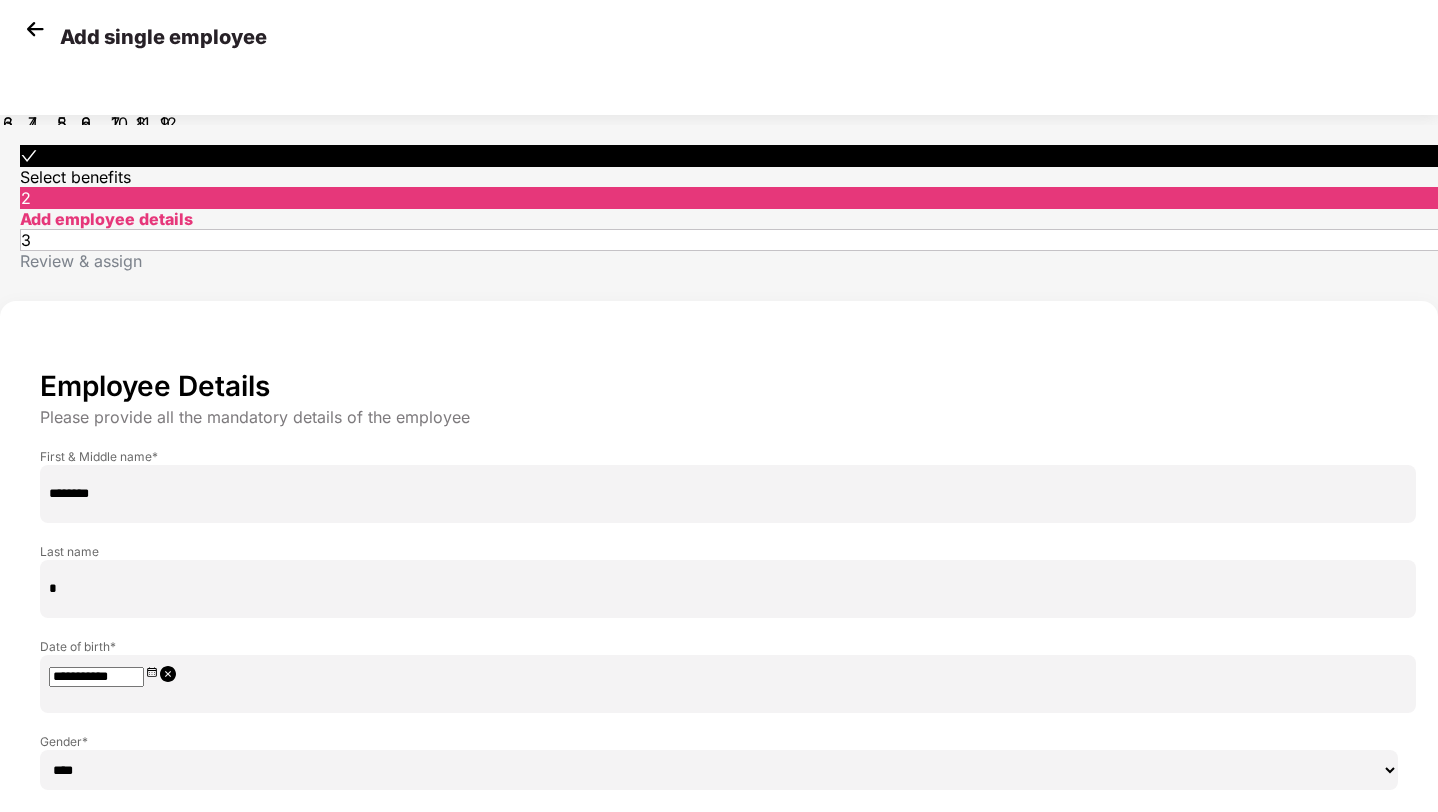 click on "1" at bounding box center [146, 99] 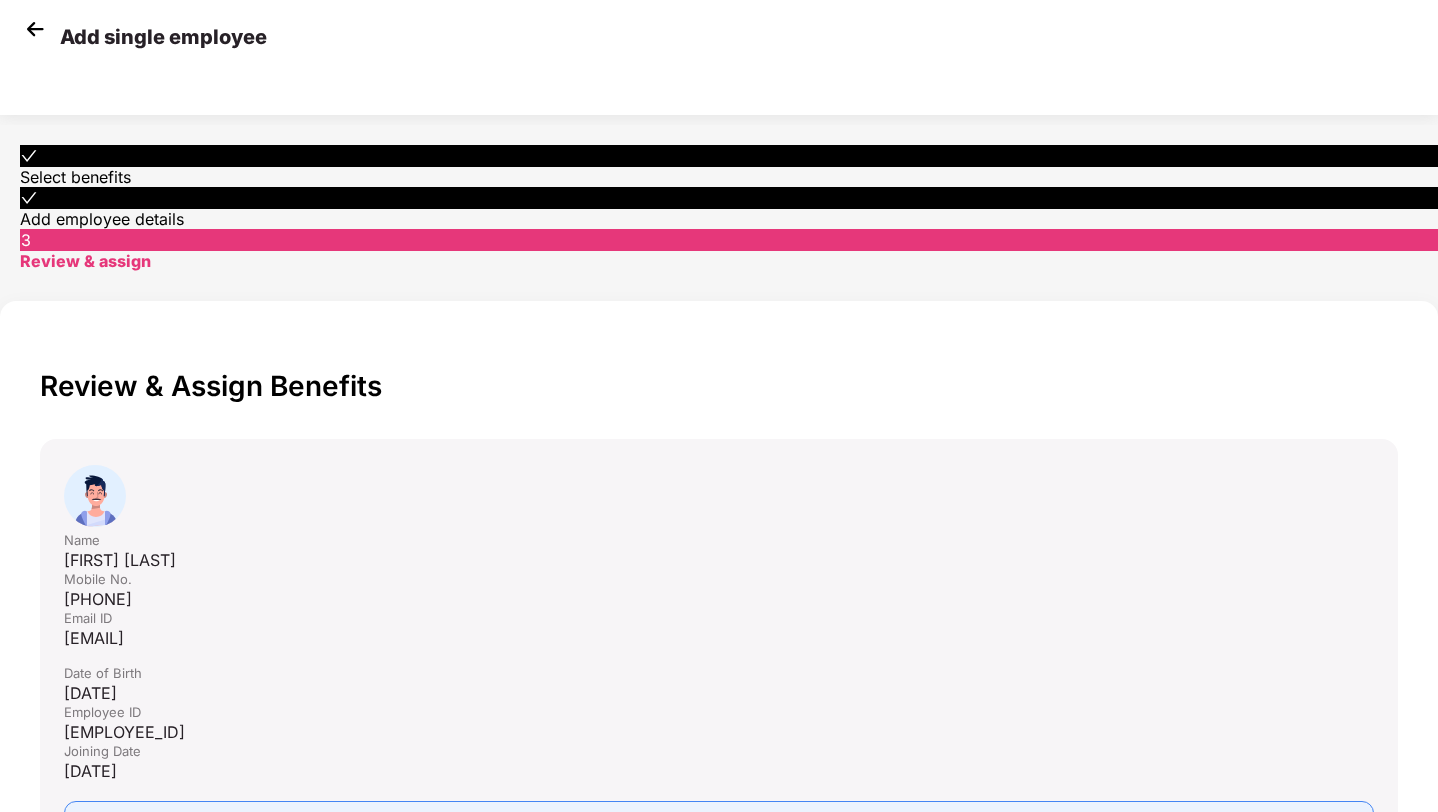 click on "Submit" at bounding box center (1189, 1074) 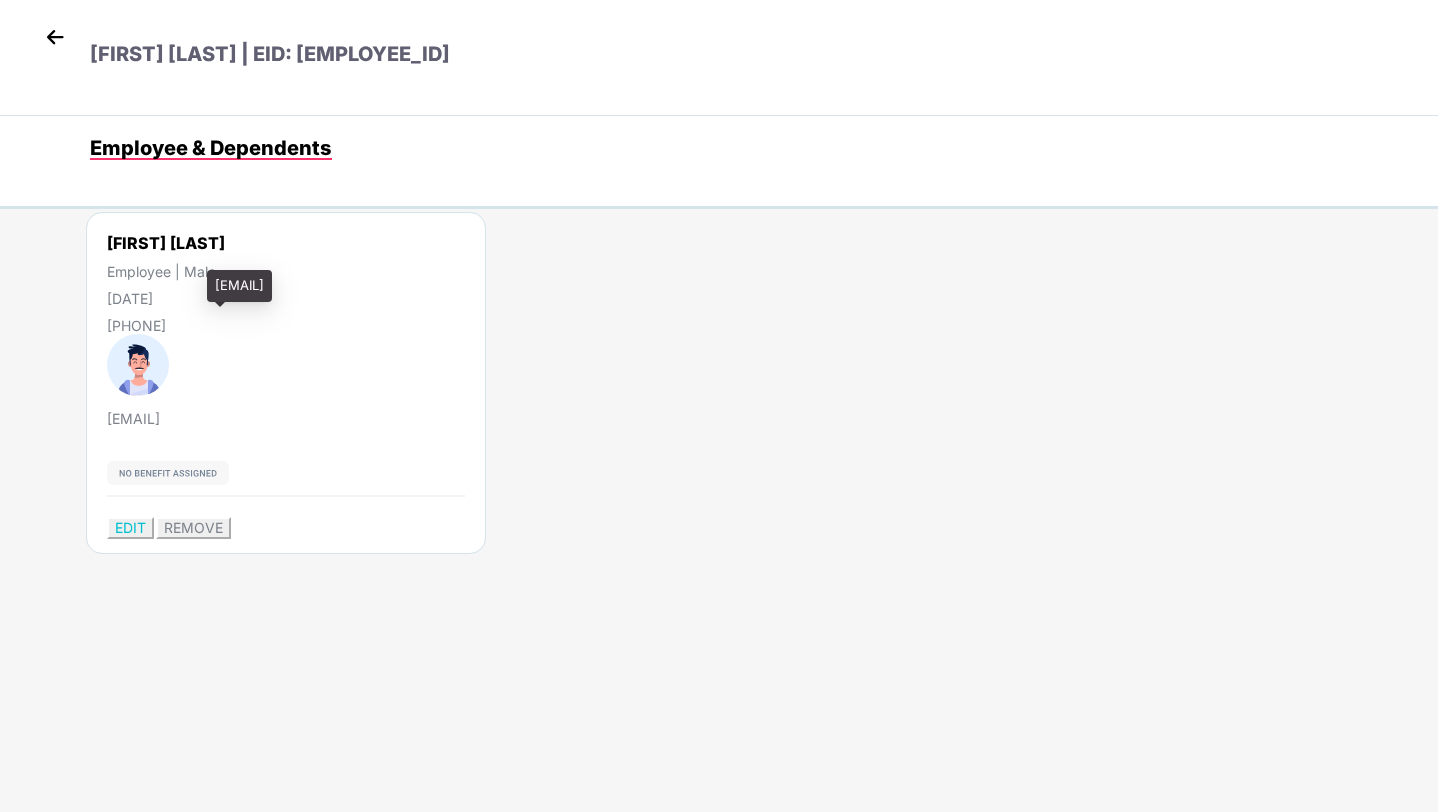 click on "p.srinivas@gmail.com" at bounding box center [207, 418] 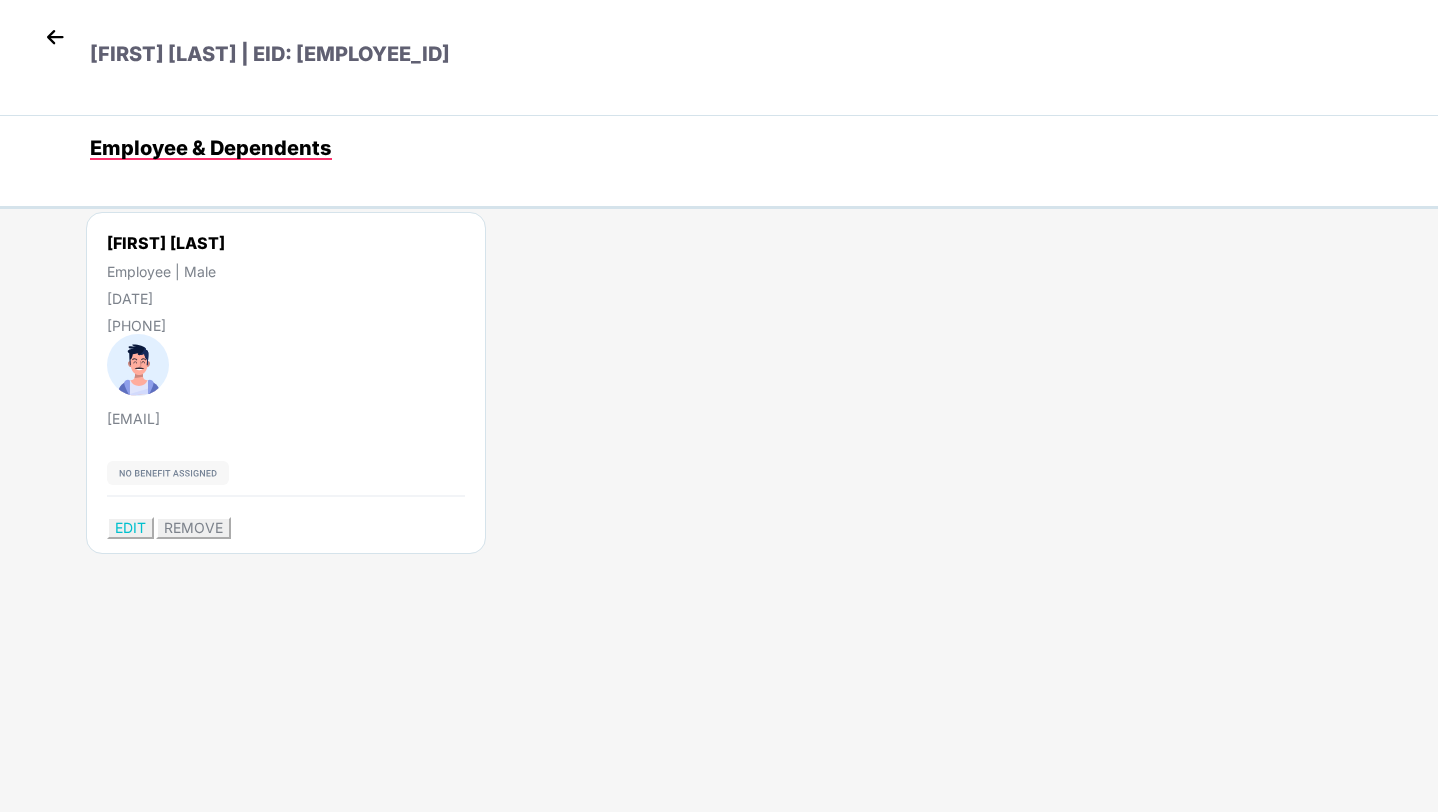 click on "Srinivas P Employee | Male 01 July 2005 +916767676767 p.srinivas@gmail.com   EDIT REMOVE" at bounding box center [286, 383] 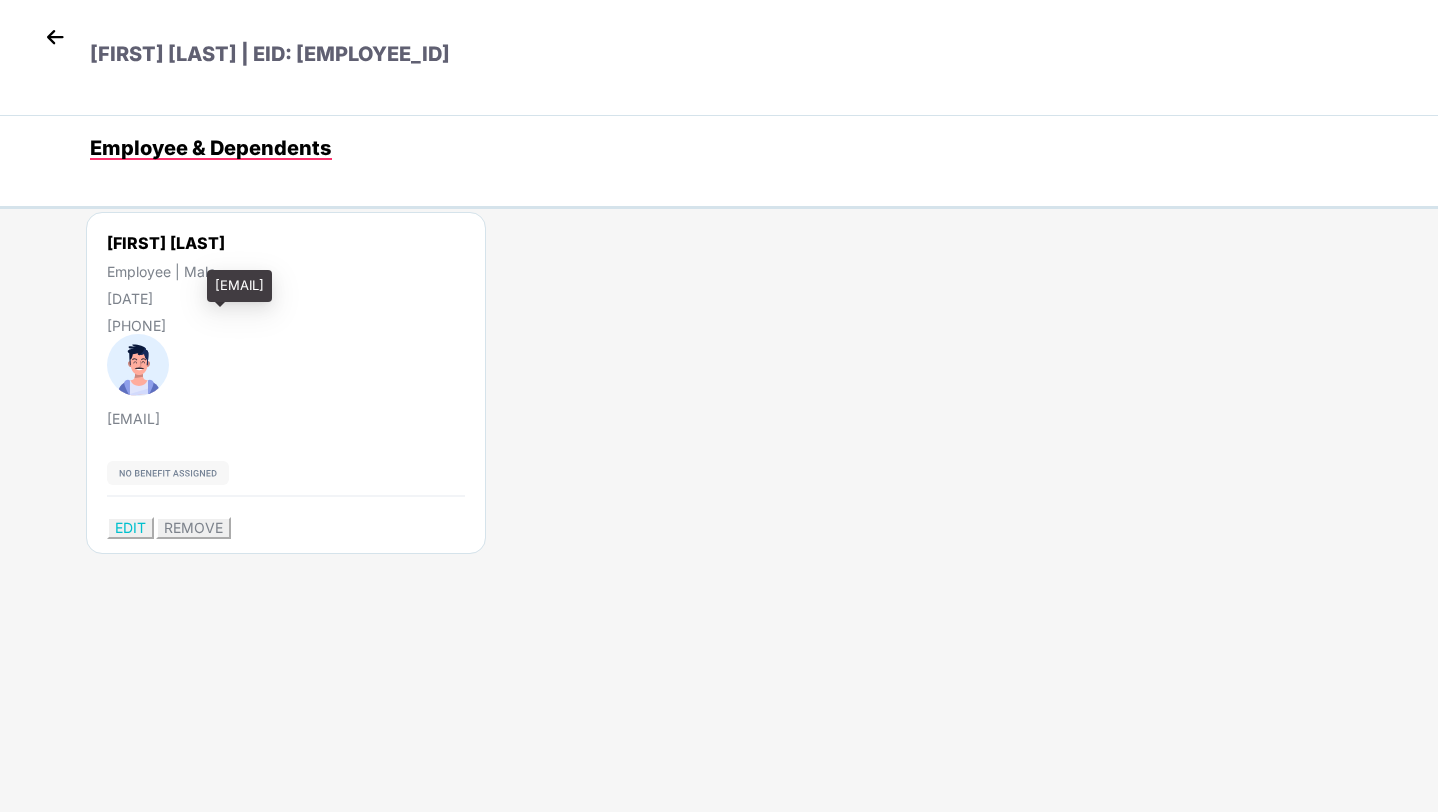 click on "p.srinivas@gmail.com" at bounding box center (207, 418) 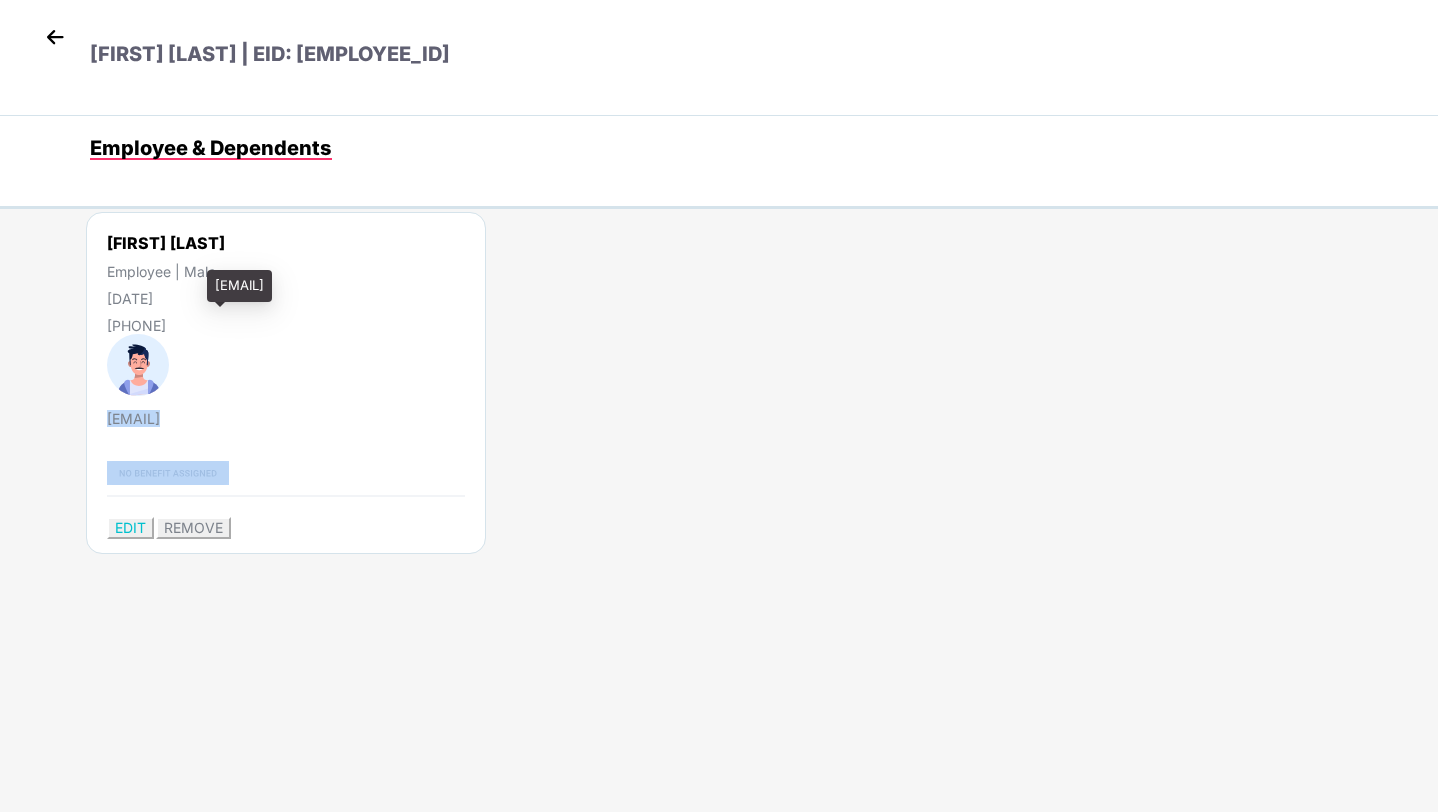 click on "p.srinivas@gmail.com" at bounding box center (207, 418) 